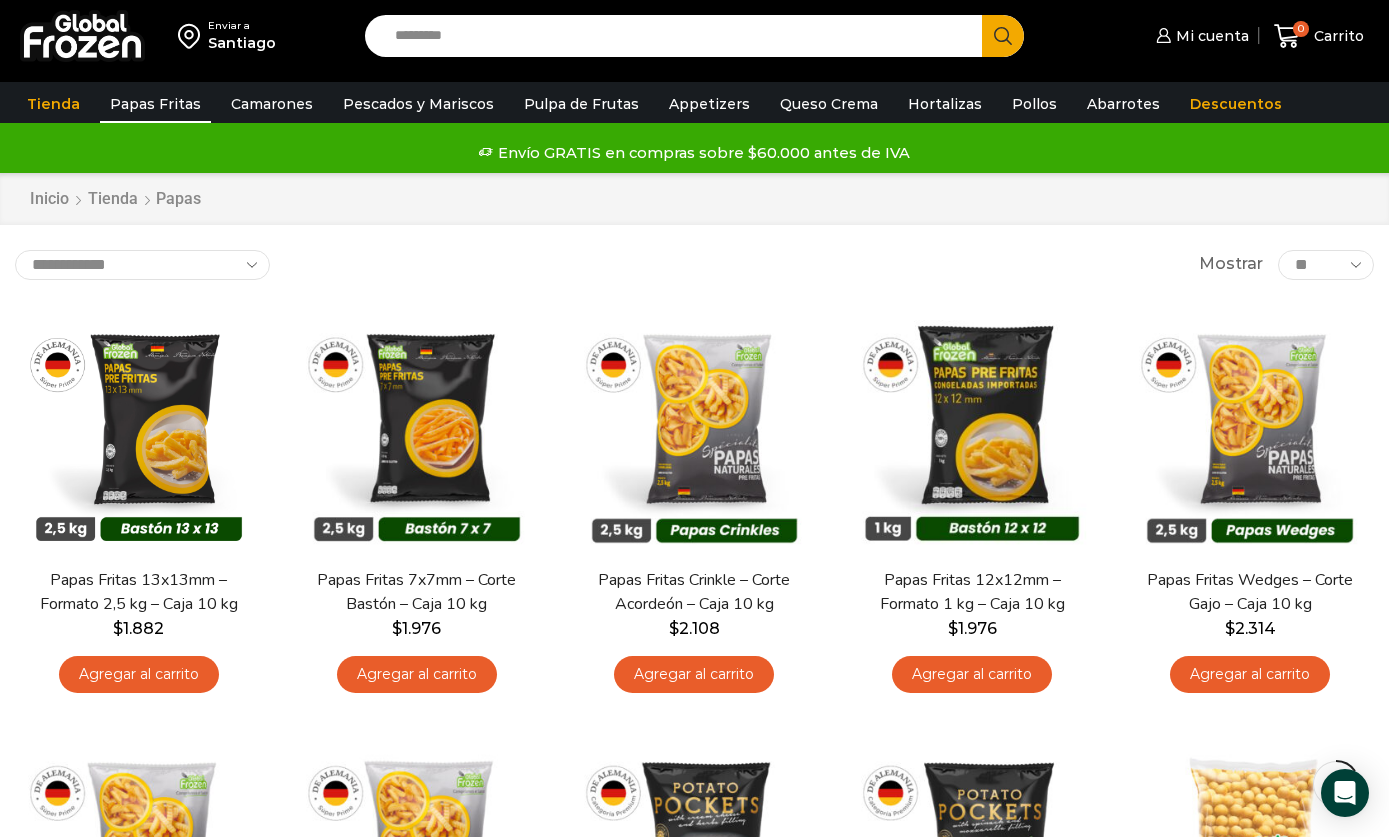 scroll, scrollTop: 202, scrollLeft: 0, axis: vertical 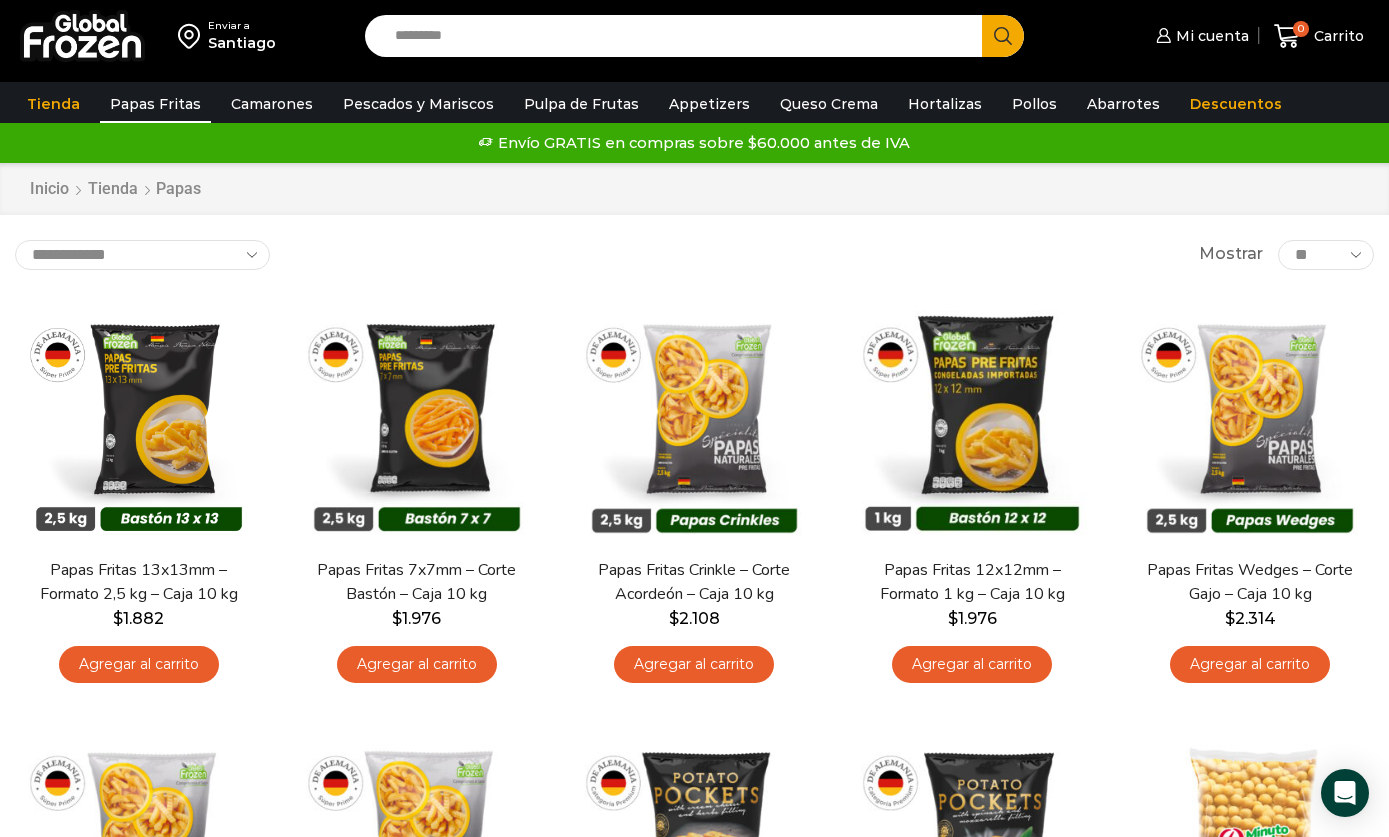 click on "Enviar a
Santiago
Search input
Search
Mi cuenta
Pedidos" at bounding box center (694, 36) 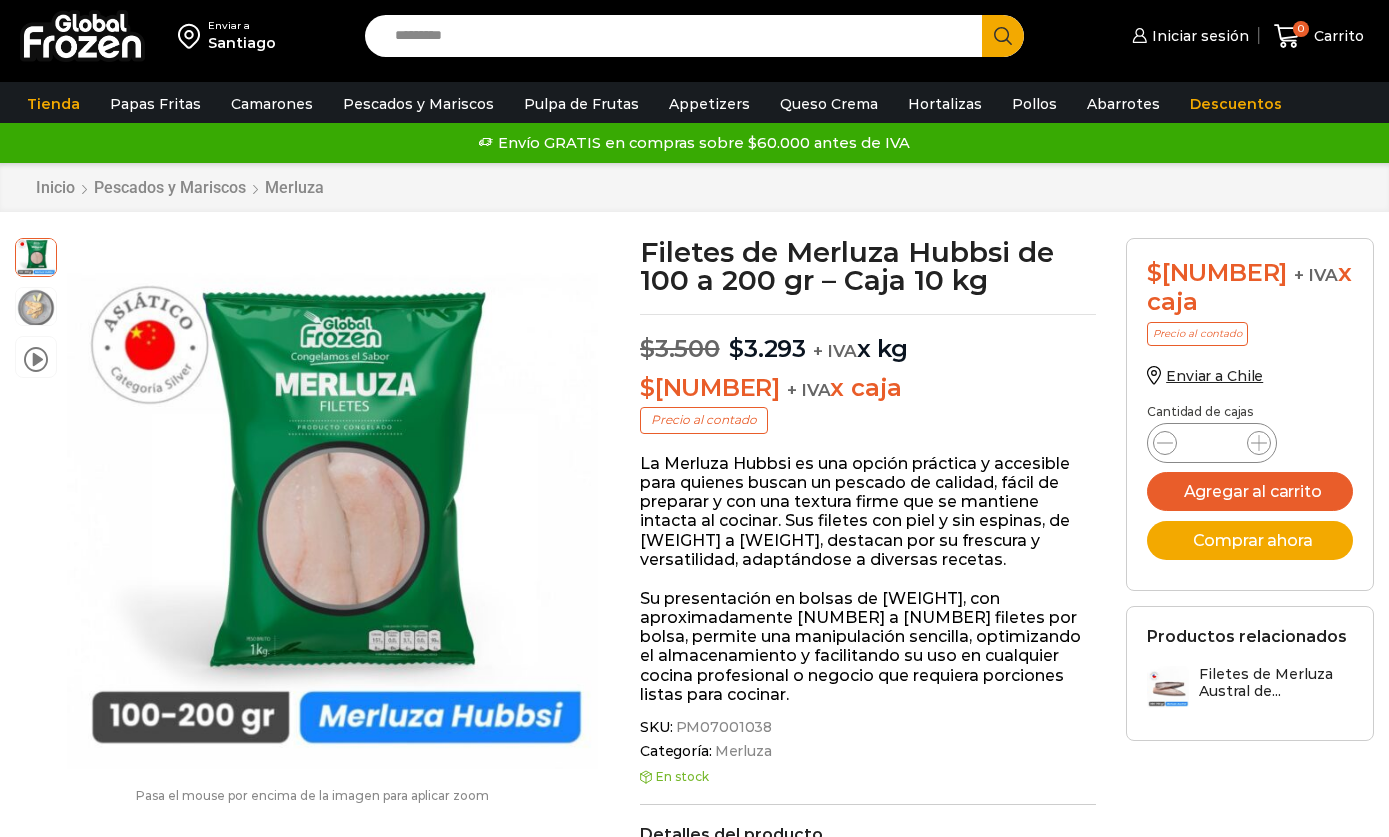 scroll, scrollTop: 0, scrollLeft: 0, axis: both 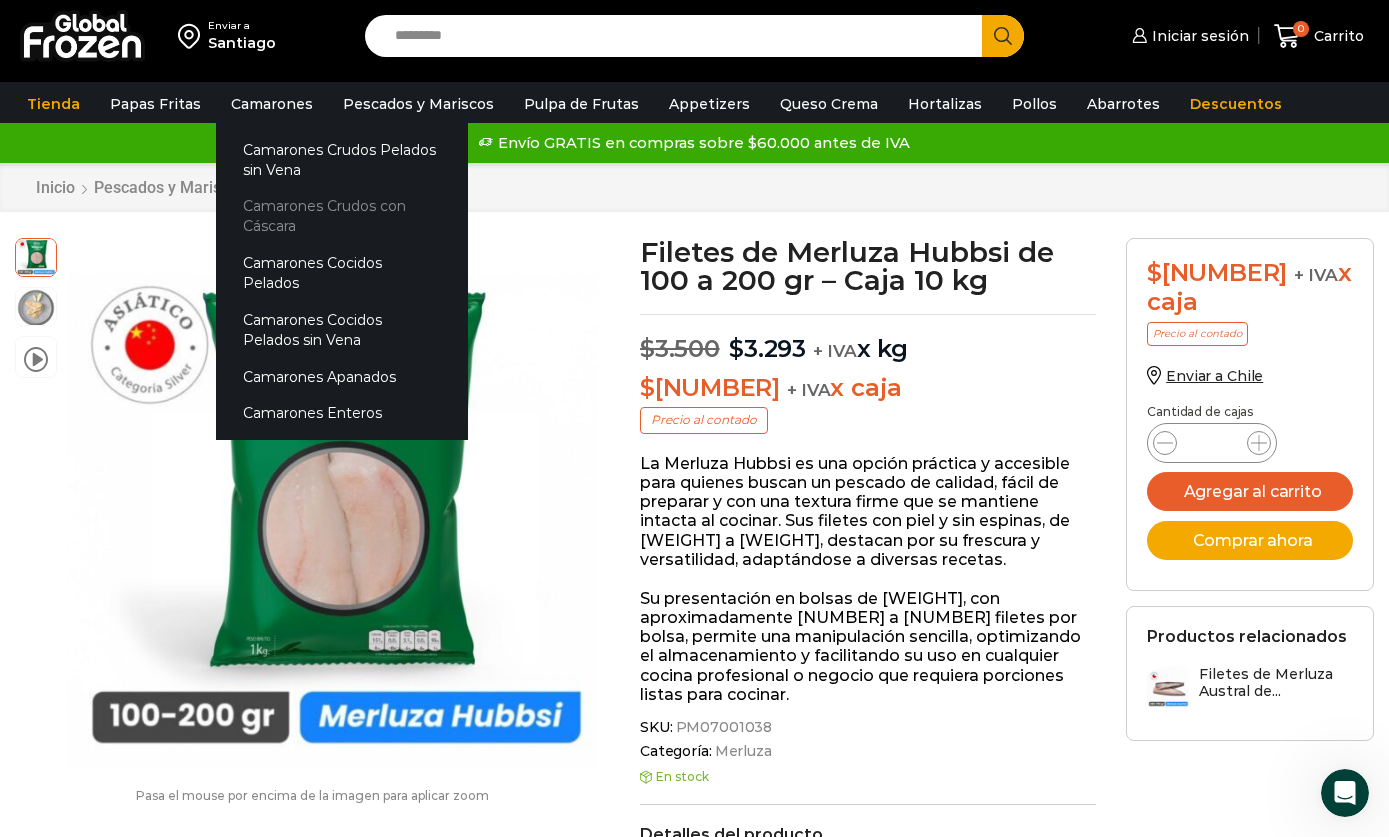 click on "Camarones Crudos con Cáscara" at bounding box center (342, 216) 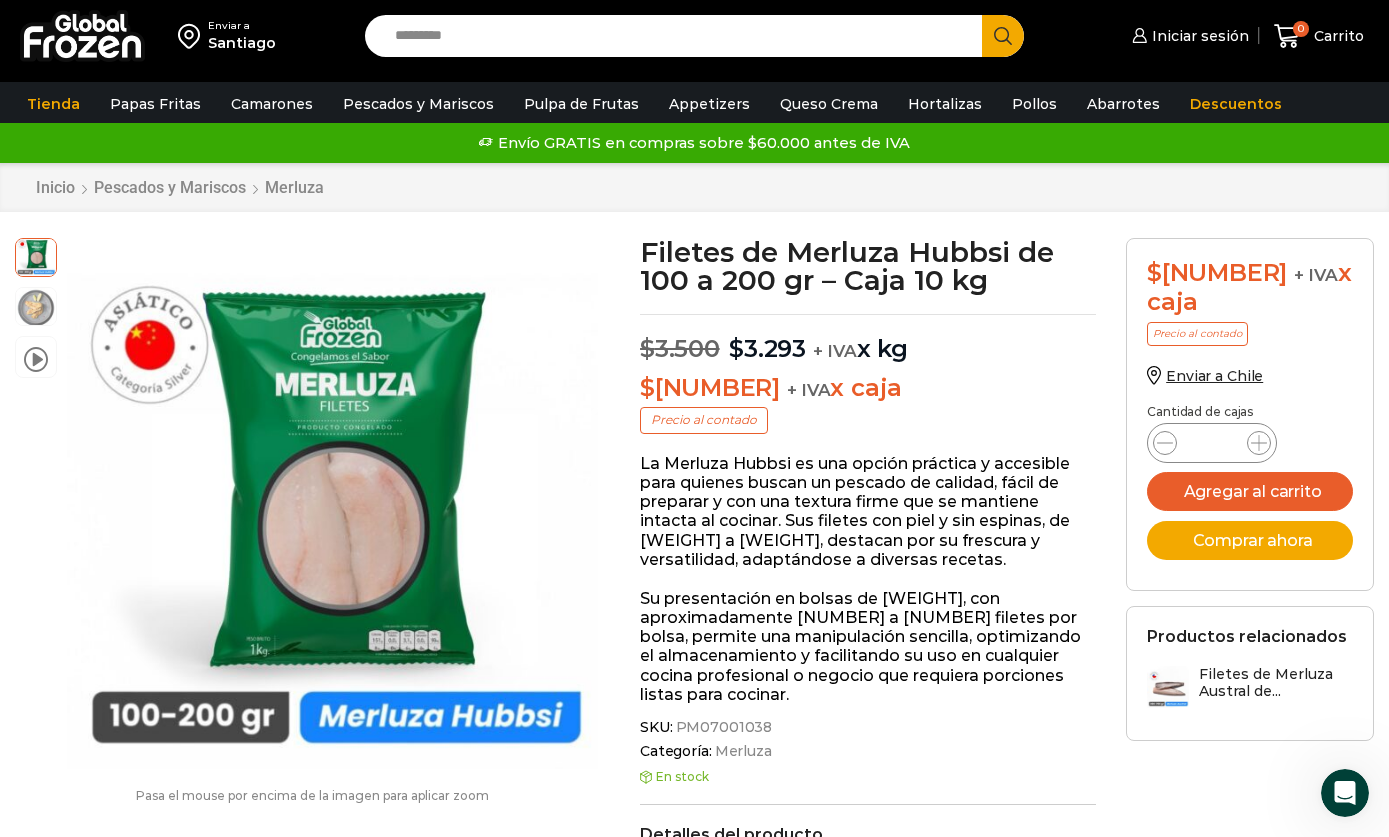 click on "Enviar a
Santiago
Search input
Search
Iniciar sesión" at bounding box center [694, 894] 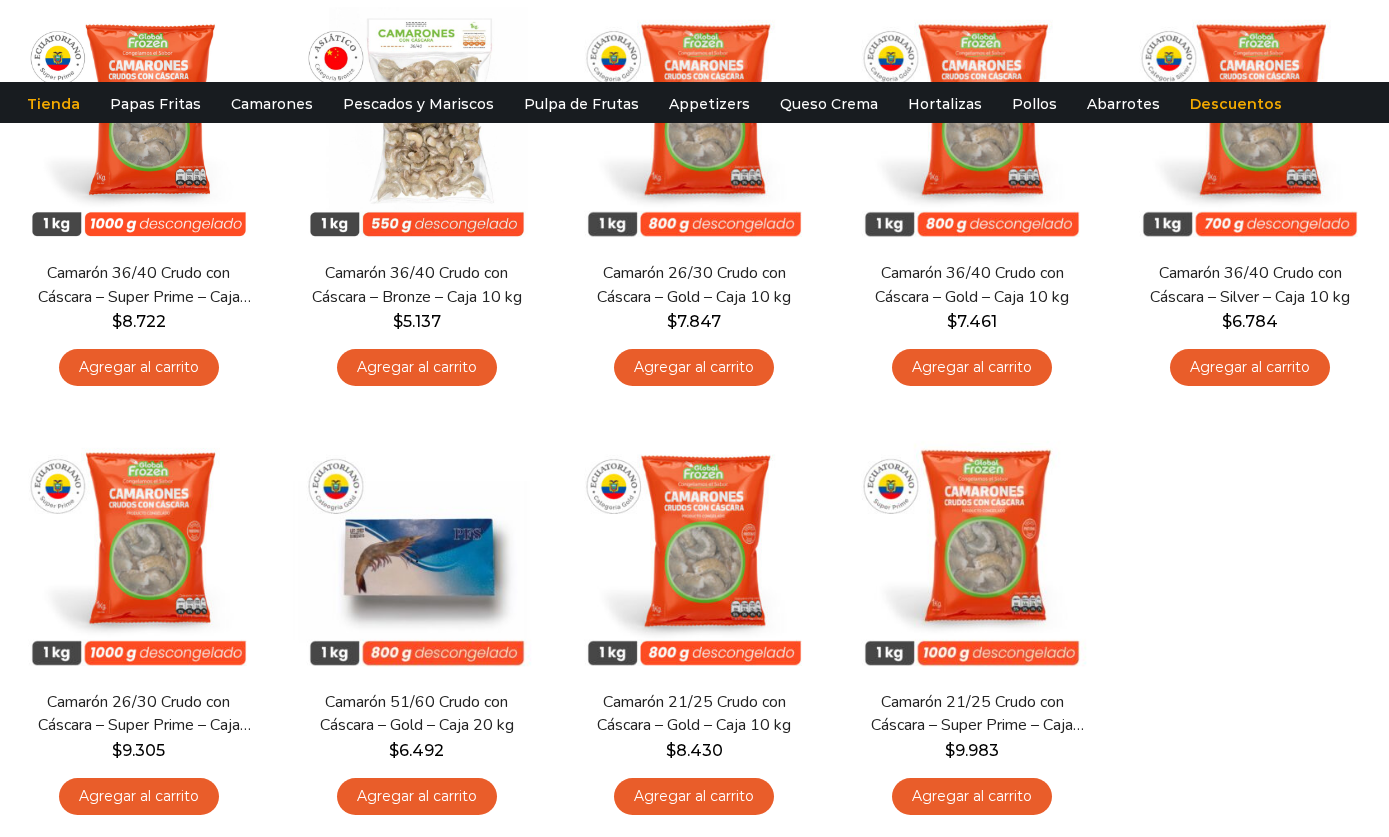 scroll, scrollTop: 795, scrollLeft: 0, axis: vertical 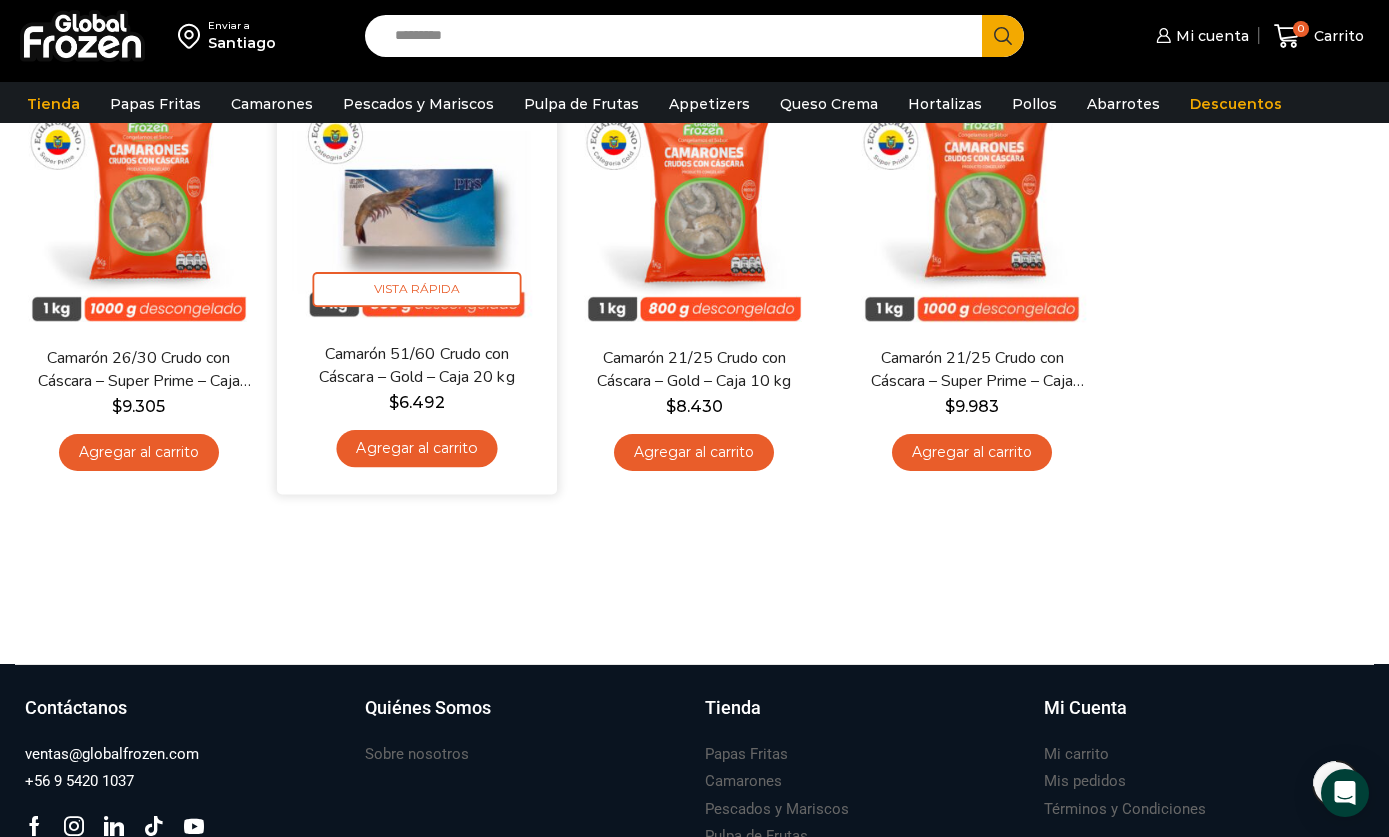 click at bounding box center [417, 203] 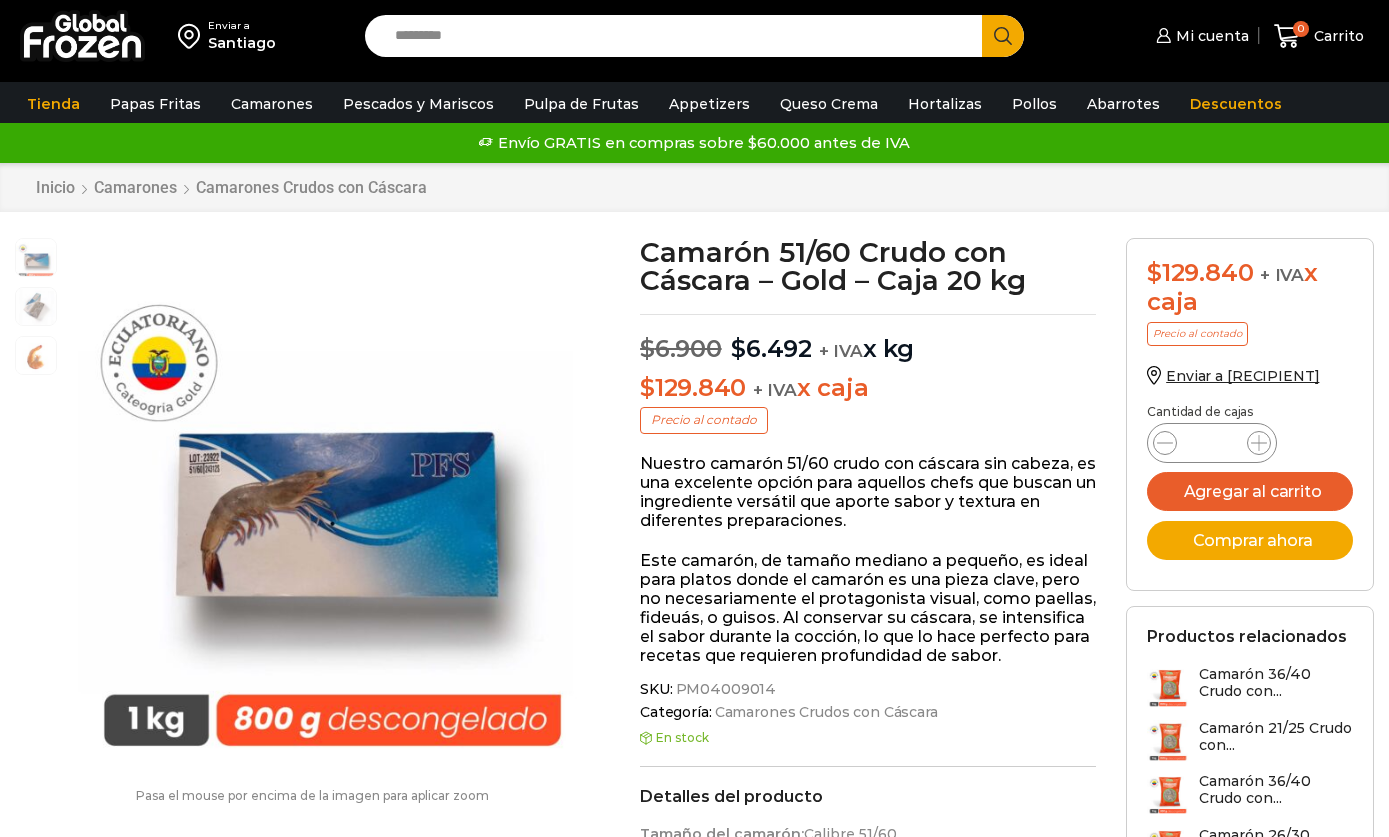 scroll, scrollTop: 0, scrollLeft: 0, axis: both 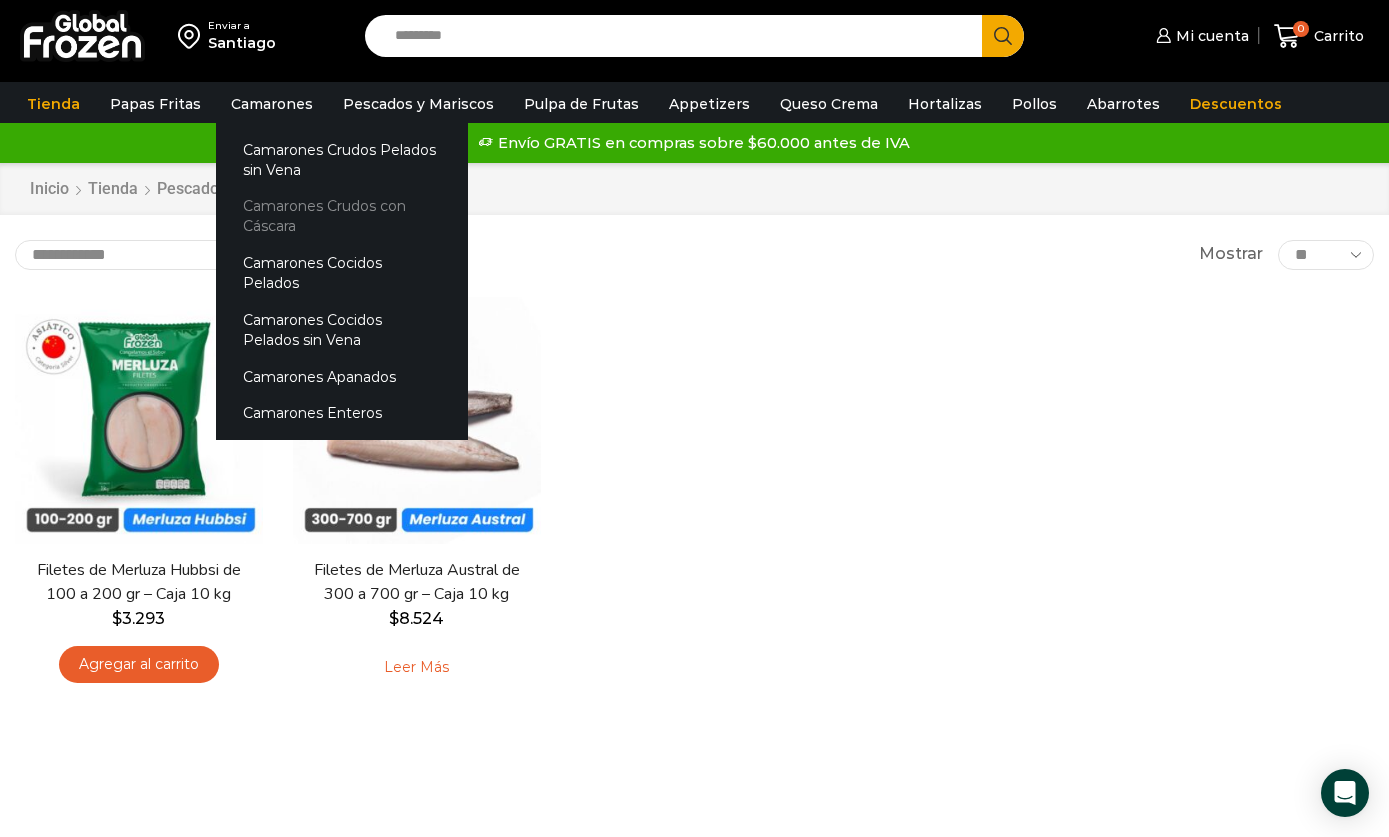 click on "Camarones Crudos con Cáscara" at bounding box center (342, 216) 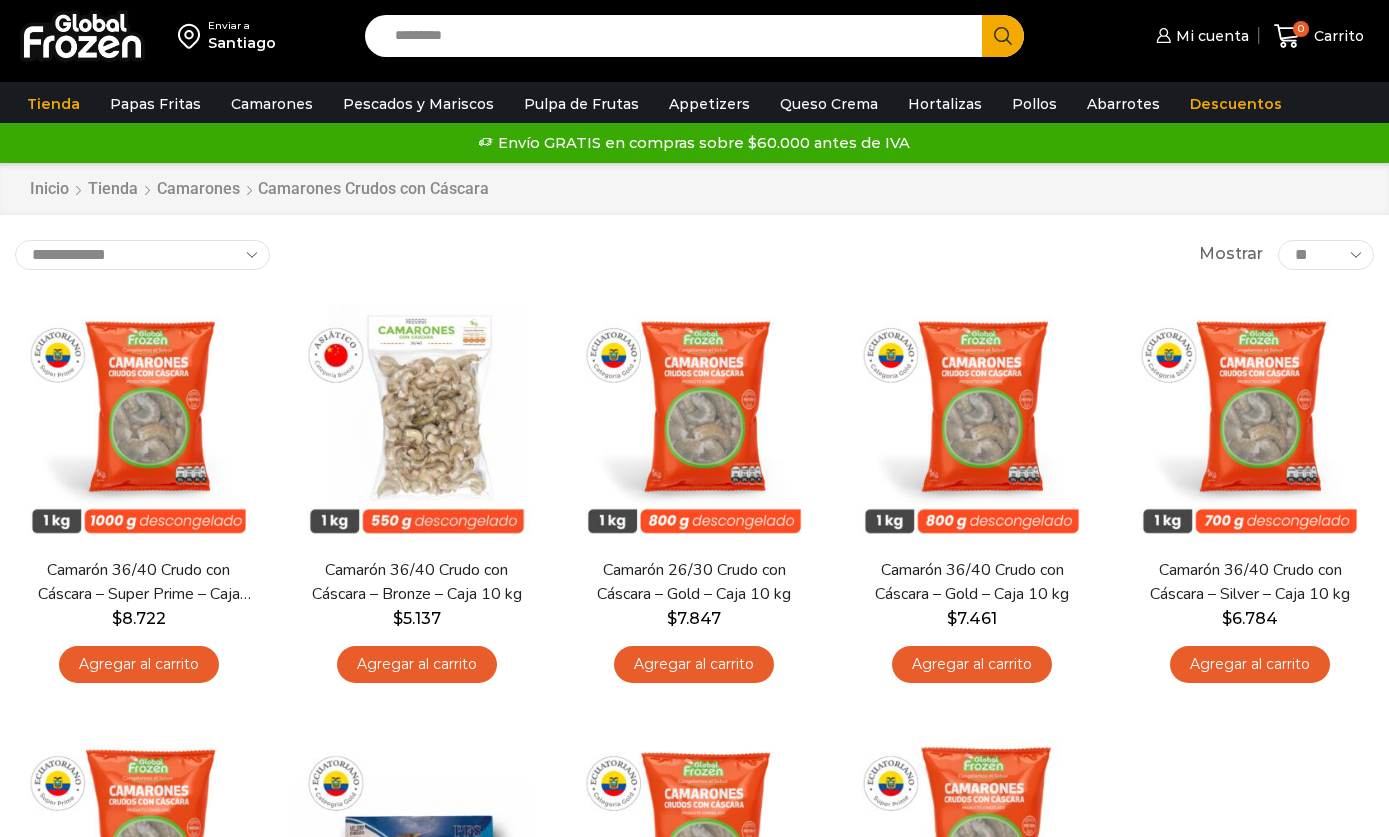 scroll, scrollTop: 0, scrollLeft: 0, axis: both 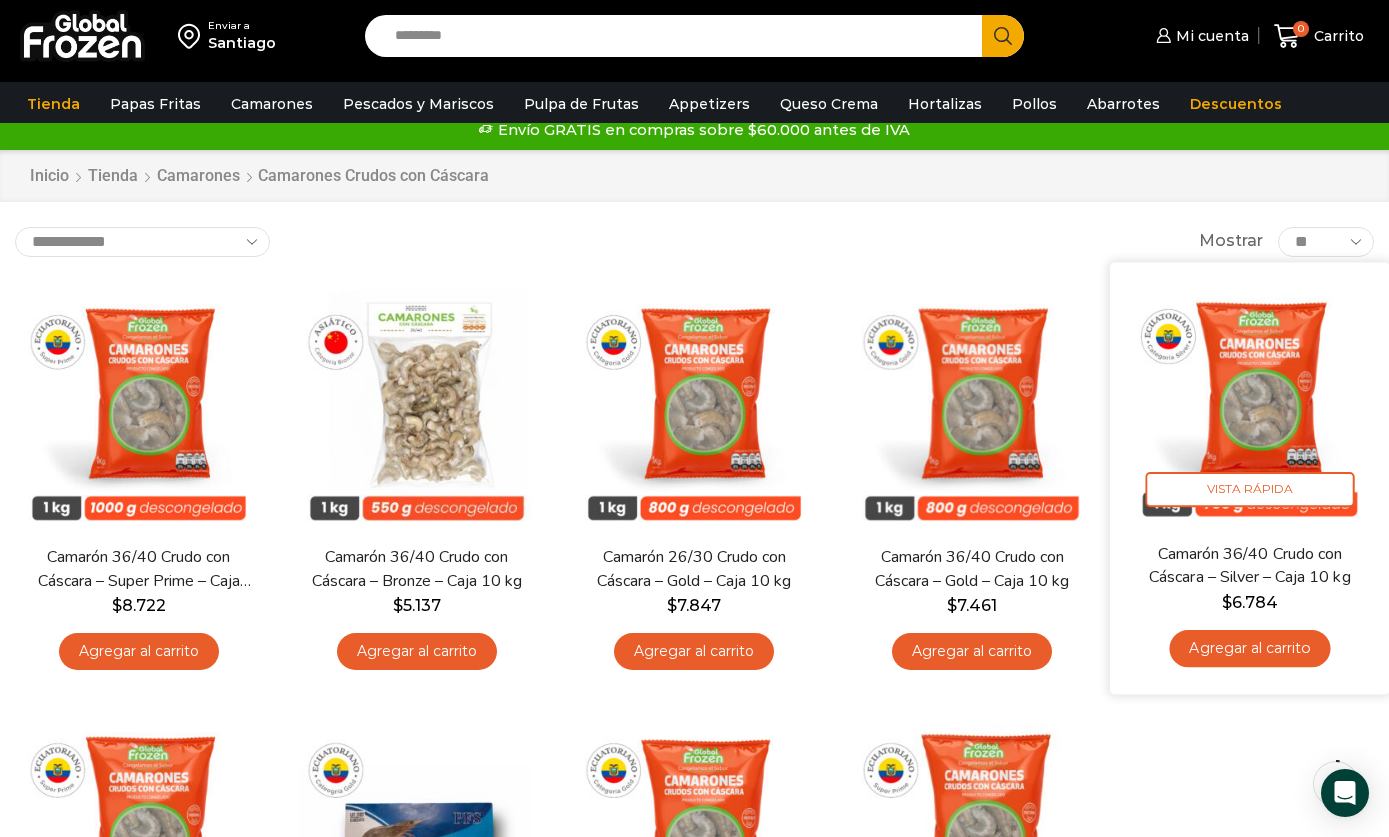 click on "Agregar al carrito" at bounding box center (1250, 647) 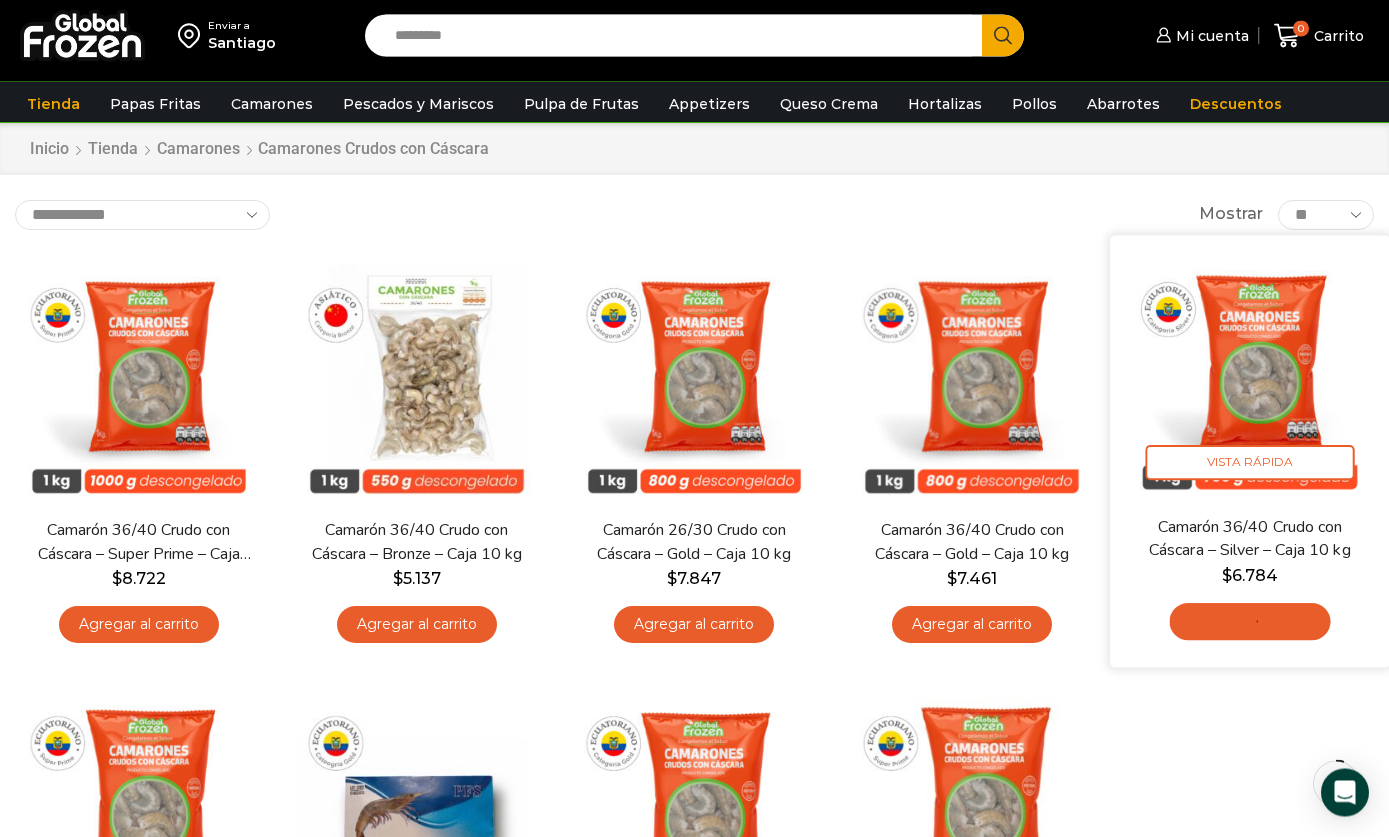 scroll, scrollTop: 59, scrollLeft: 0, axis: vertical 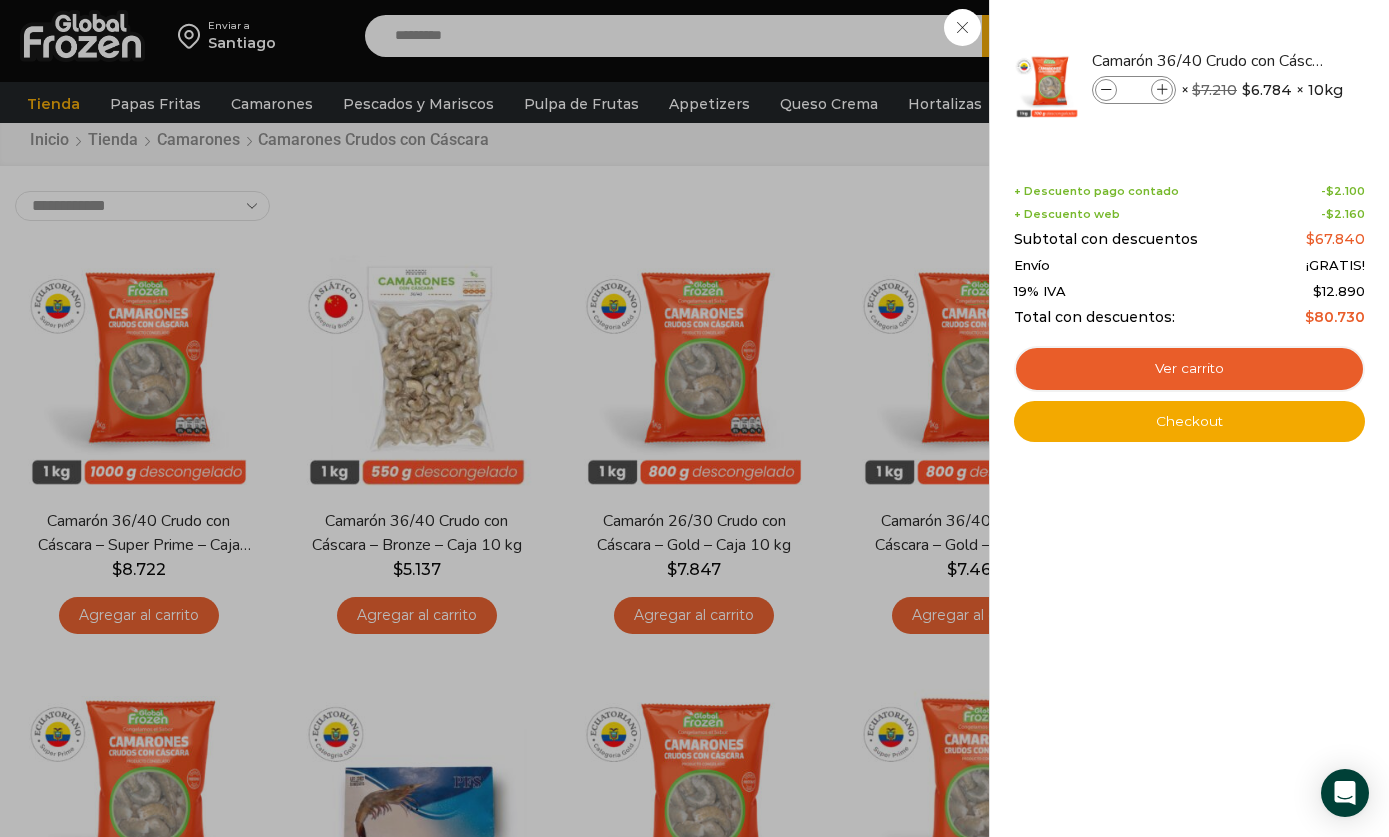 click on "1
Carrito
1
1
Shopping Cart
*" at bounding box center [1319, 36] 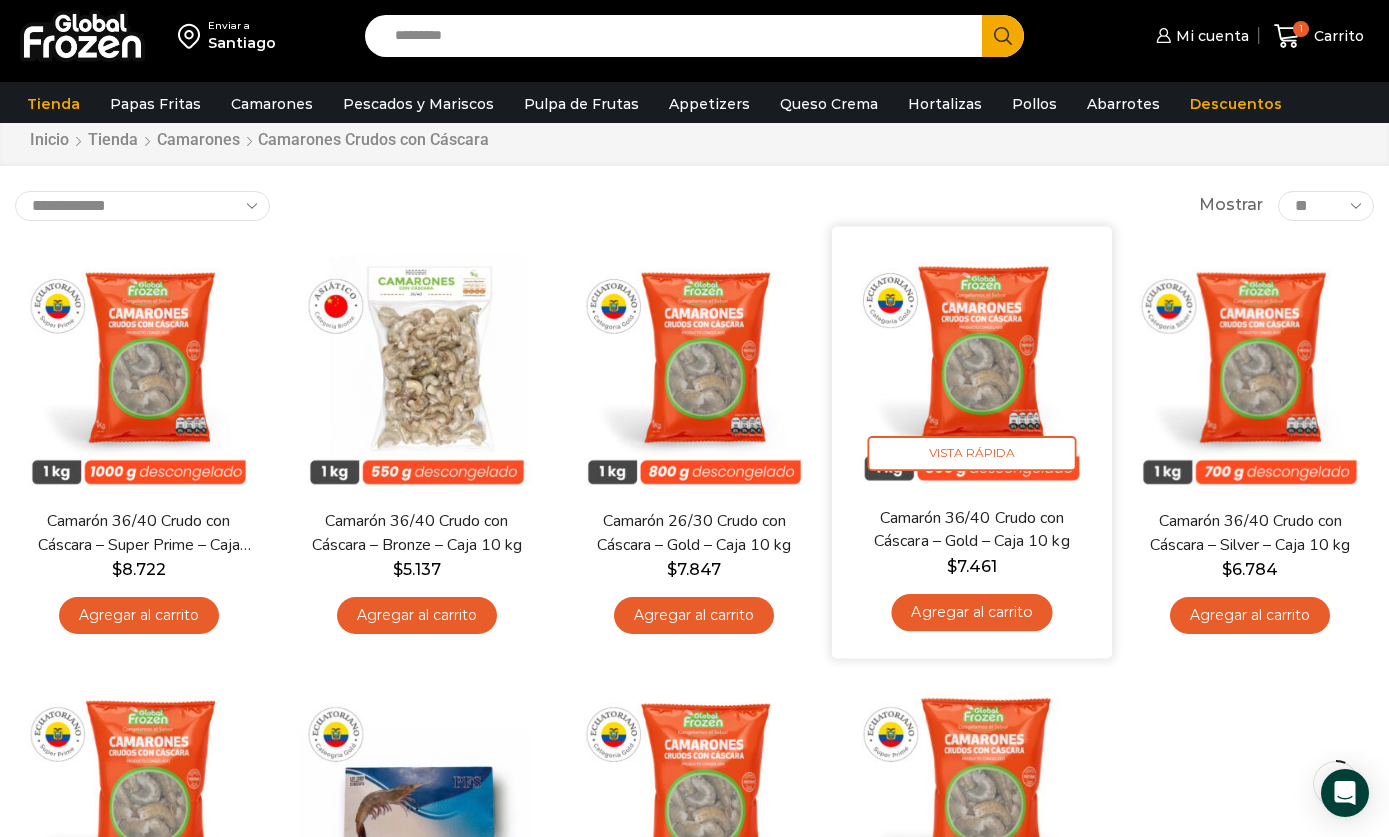 click at bounding box center (973, 366) 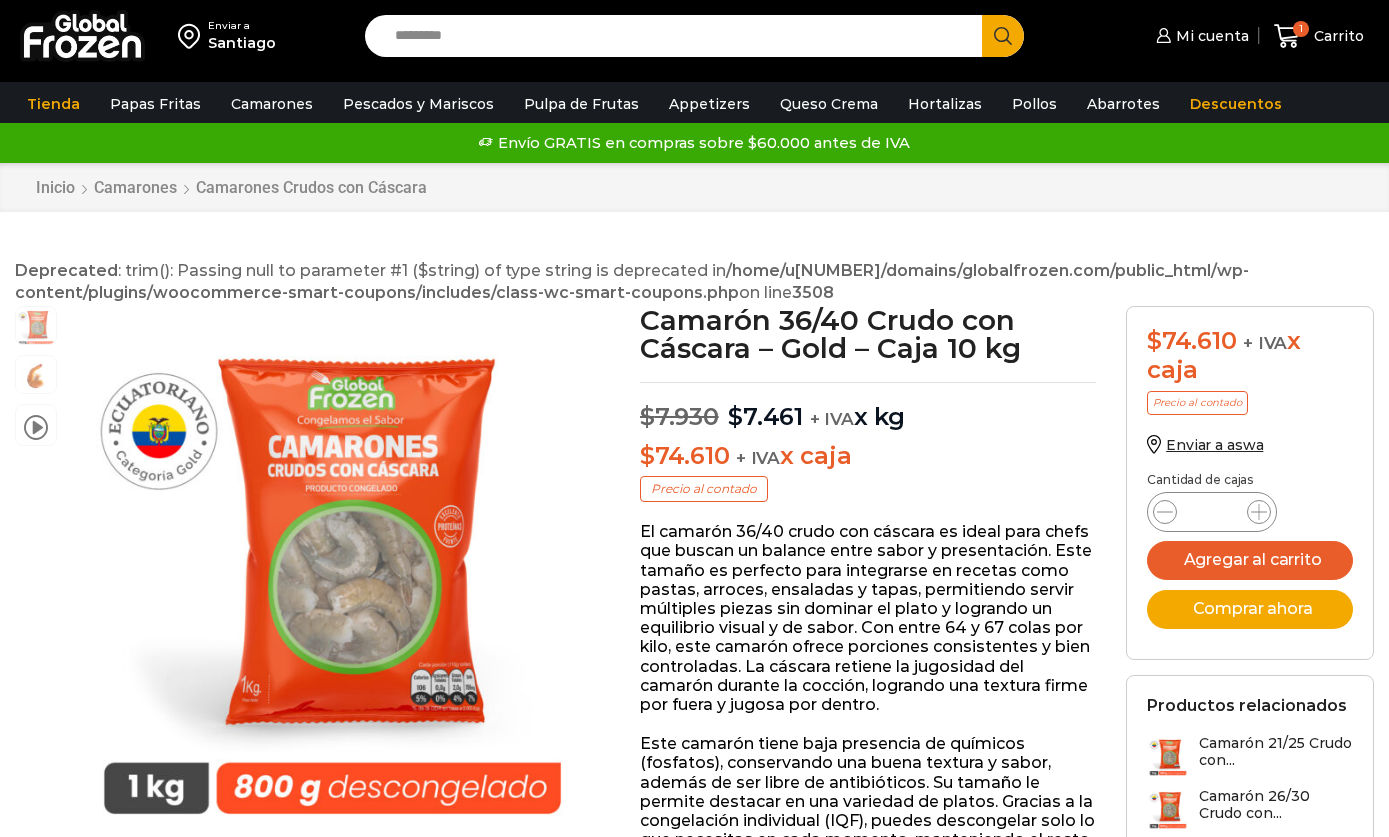 scroll, scrollTop: 6, scrollLeft: 0, axis: vertical 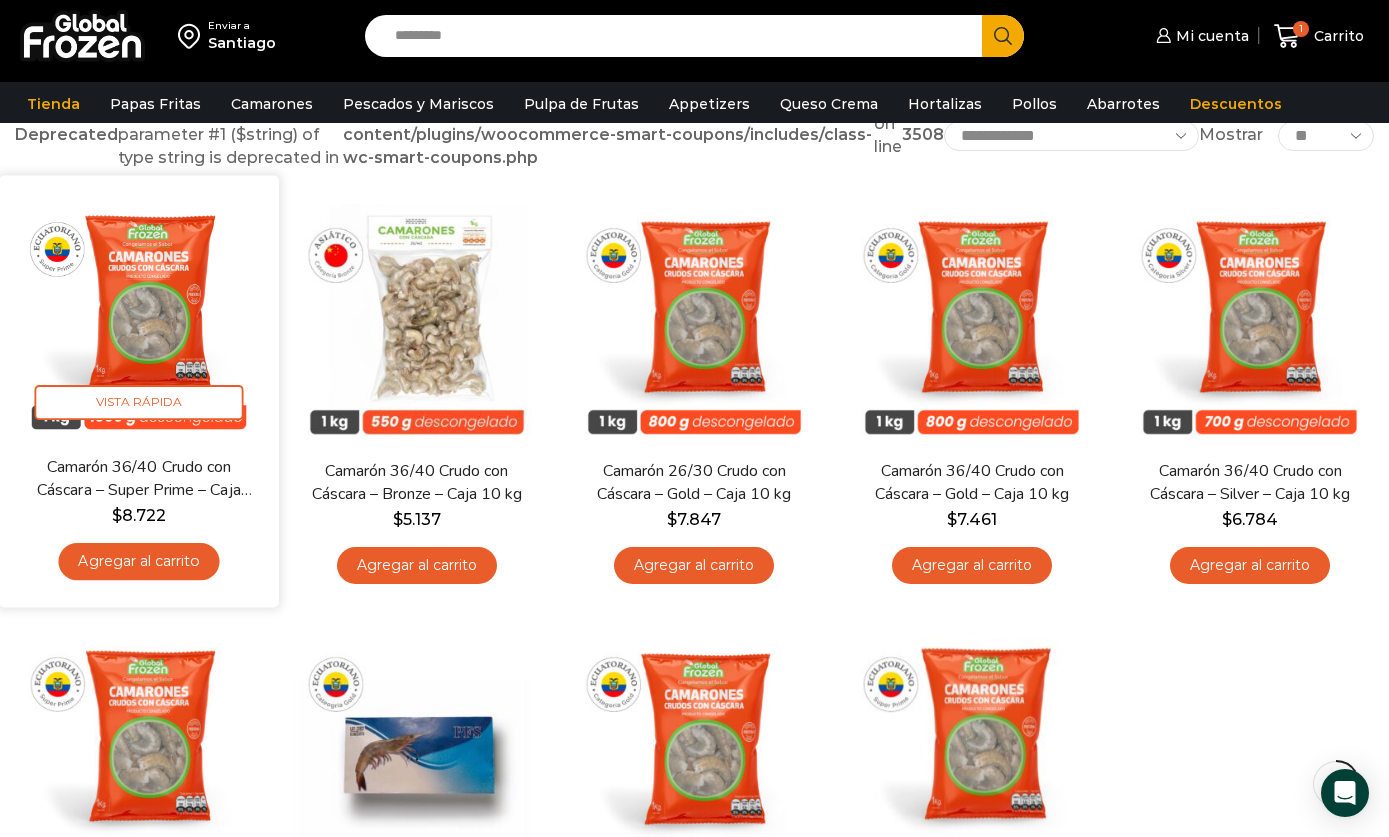 click at bounding box center (139, 316) 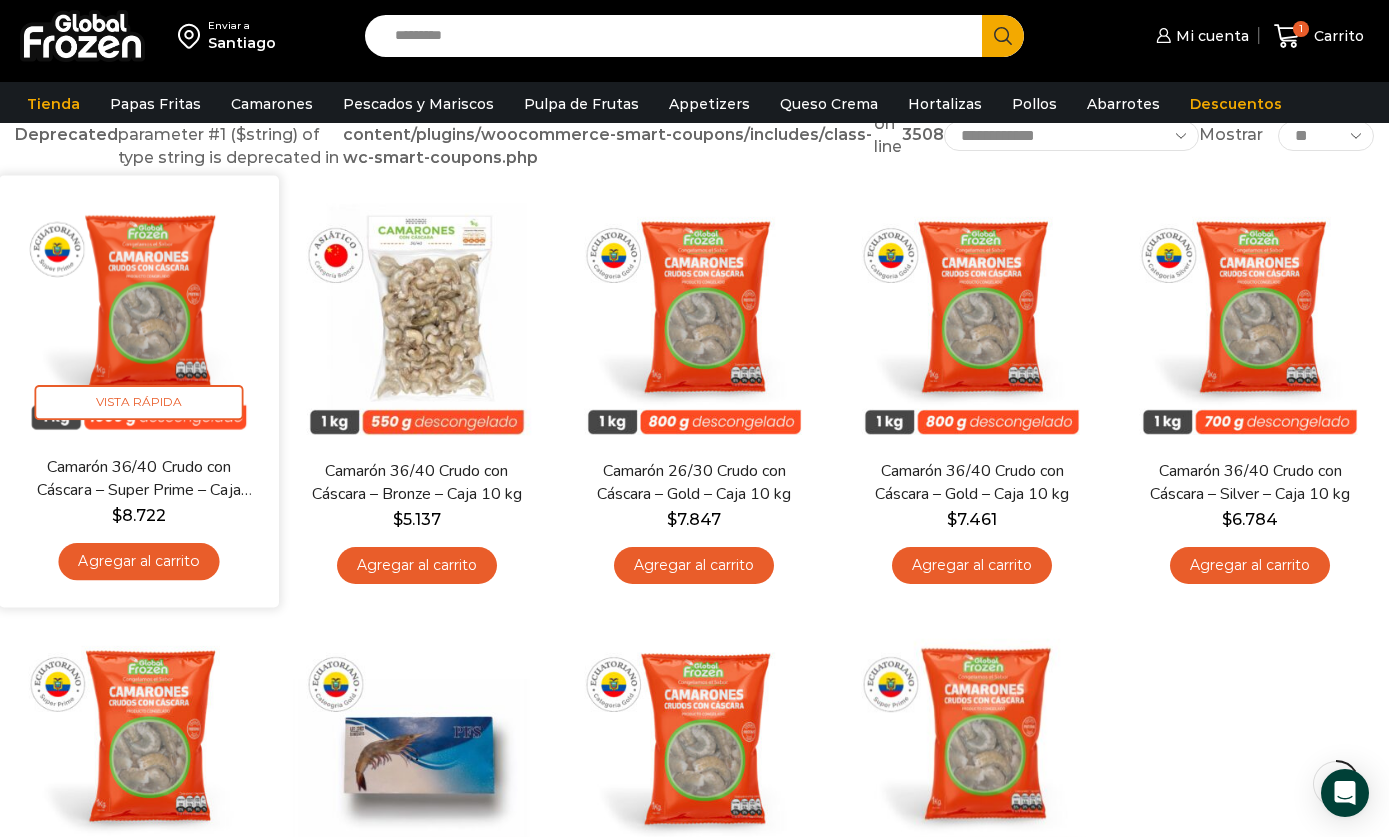 click at bounding box center [139, 316] 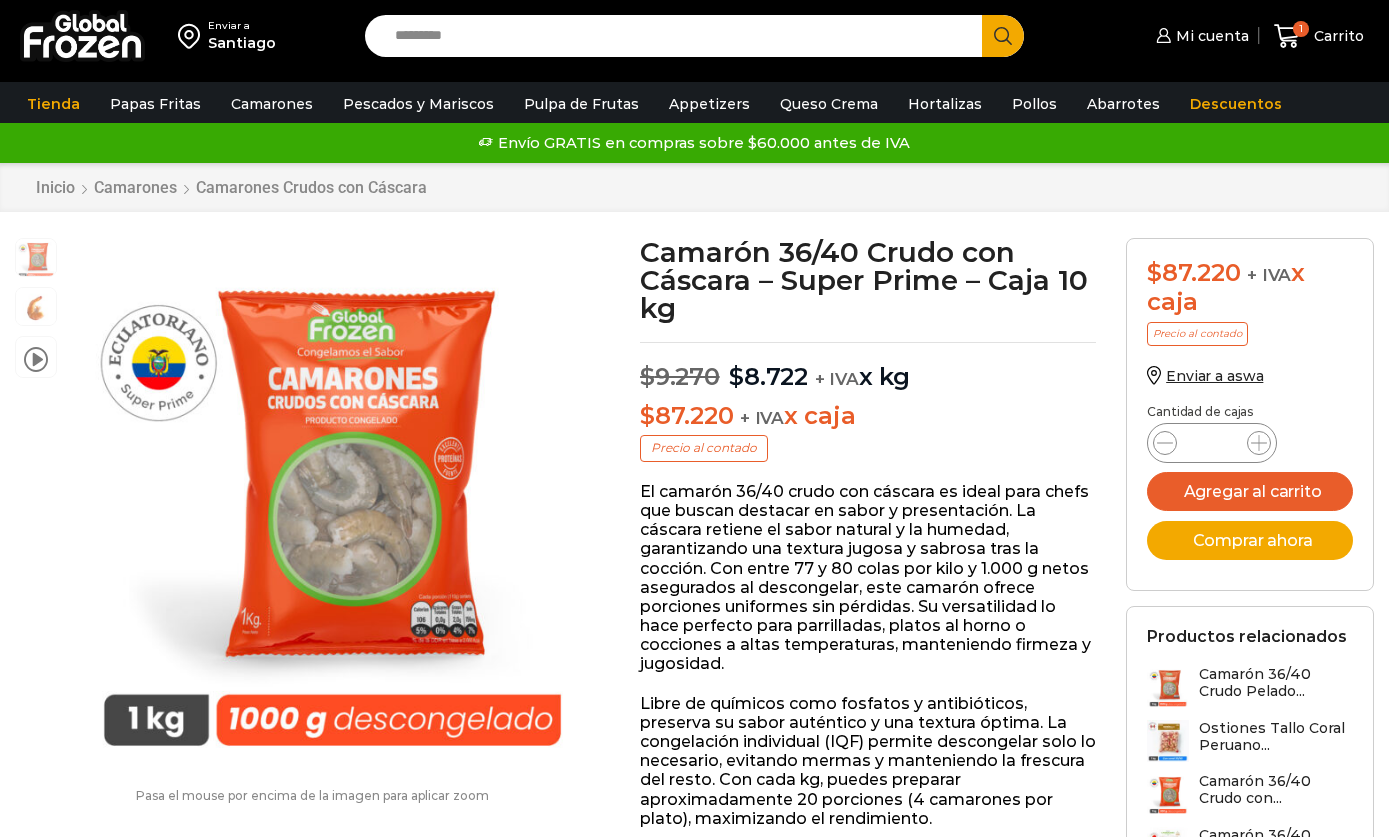 scroll, scrollTop: 0, scrollLeft: 0, axis: both 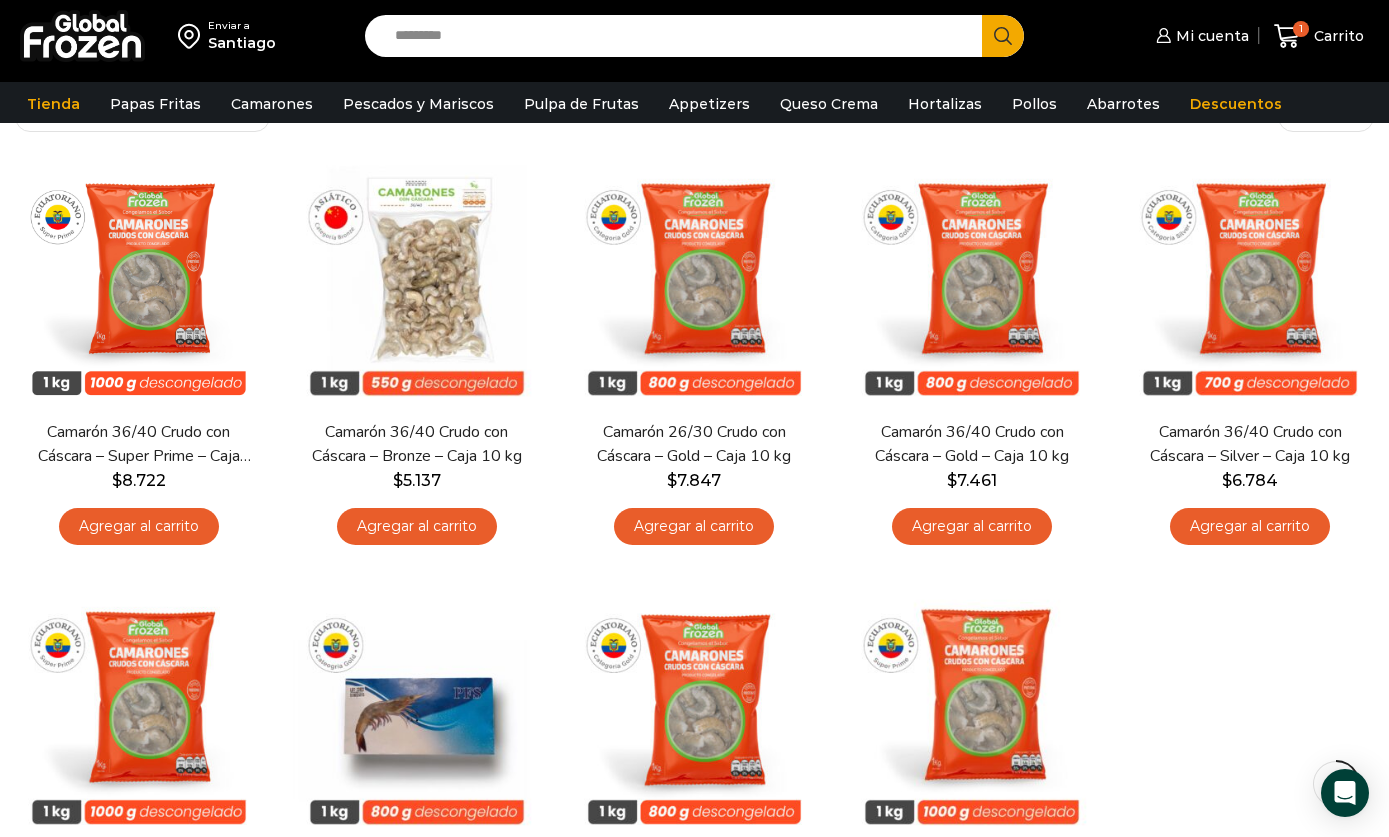click on "En stock
Vista Rápida
Camarón 36/40 Crudo con Cáscara – Super Prime – Caja 10 kg
$[PRICE]
Agregar al carrito
En stock
Vista Rápida
Camarón 36/40 Crudo con Cáscara – Bronze – Caja 10 kg
$[PRICE]" at bounding box center [694, 572] 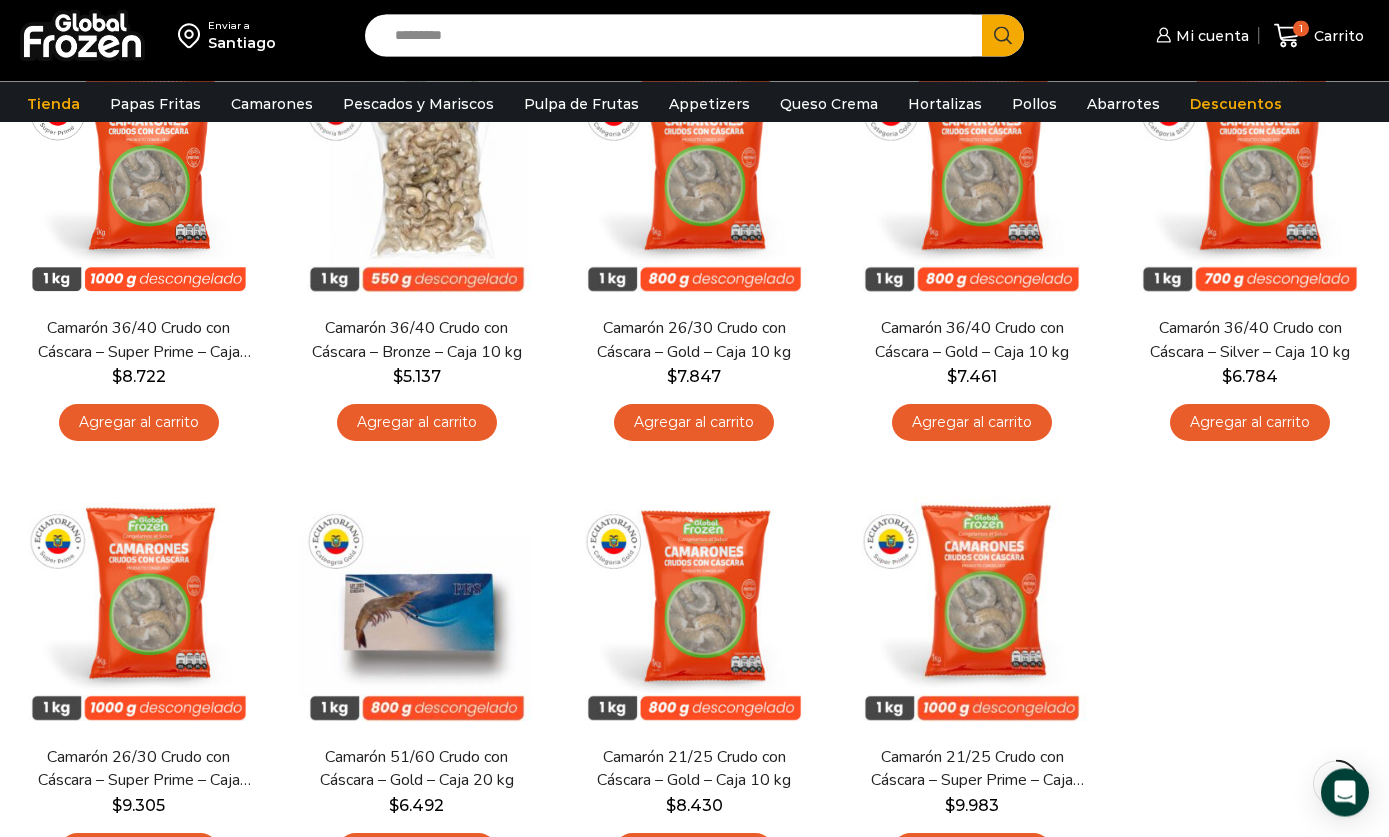 scroll, scrollTop: 309, scrollLeft: 0, axis: vertical 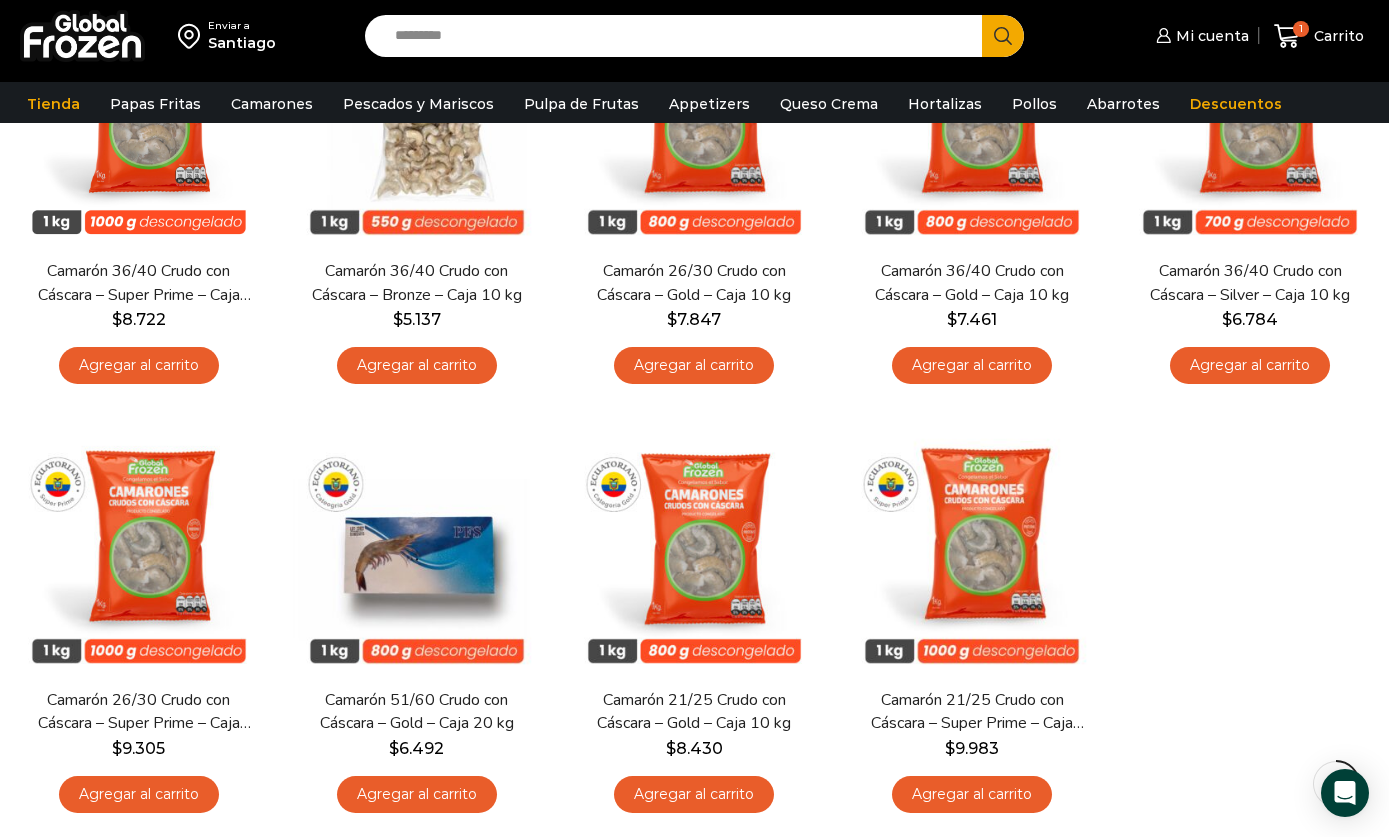 click on "En stock
Vista Rápida
Camarón 36/40 Crudo con Cáscara – Super Prime – Caja 10 kg
$ 8.722
Agregar al carrito
En stock
Vista Rápida
Camarón 36/40 Crudo con Cáscara – Bronze – Caja 10 kg
$" at bounding box center (694, 411) 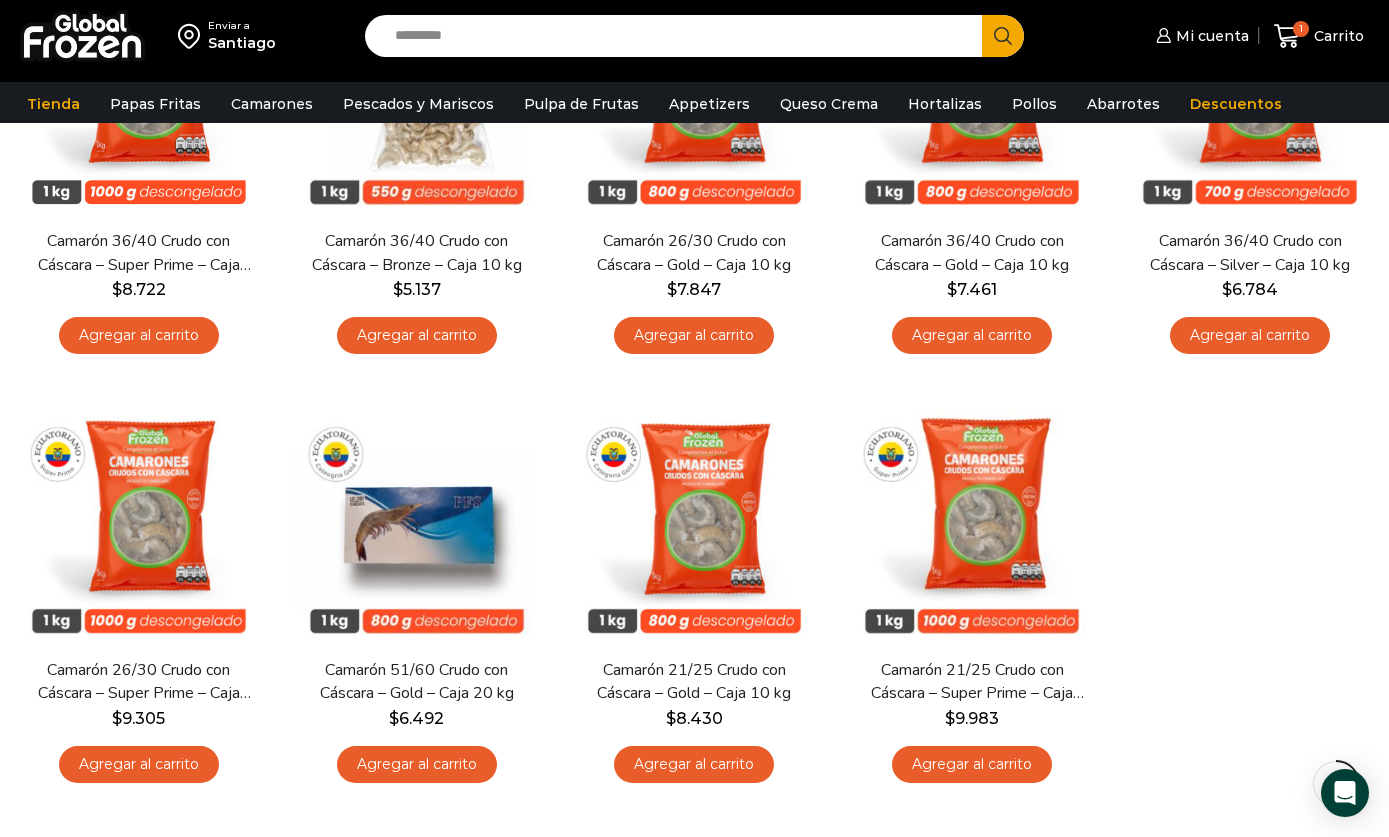 scroll, scrollTop: 383, scrollLeft: 0, axis: vertical 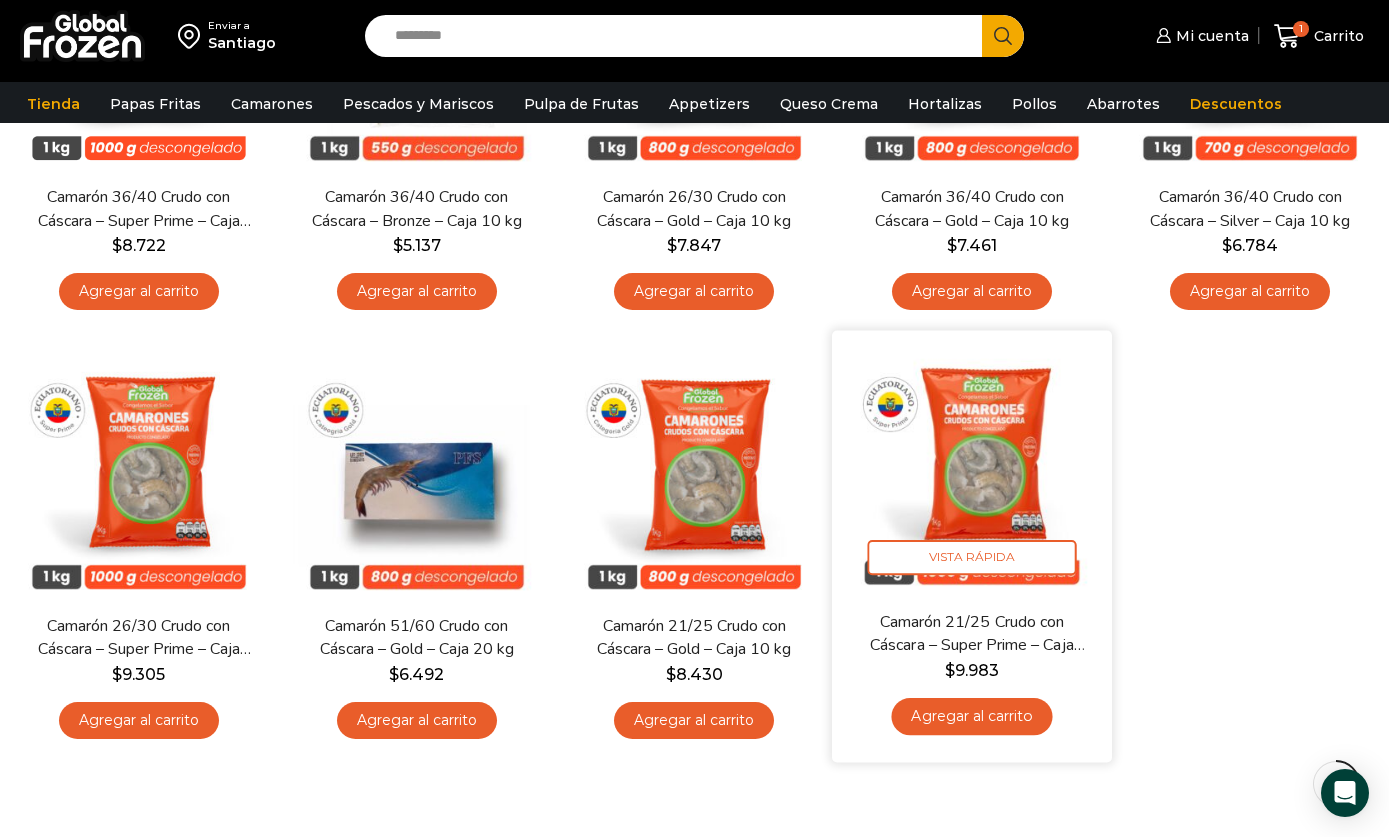 click at bounding box center [973, 471] 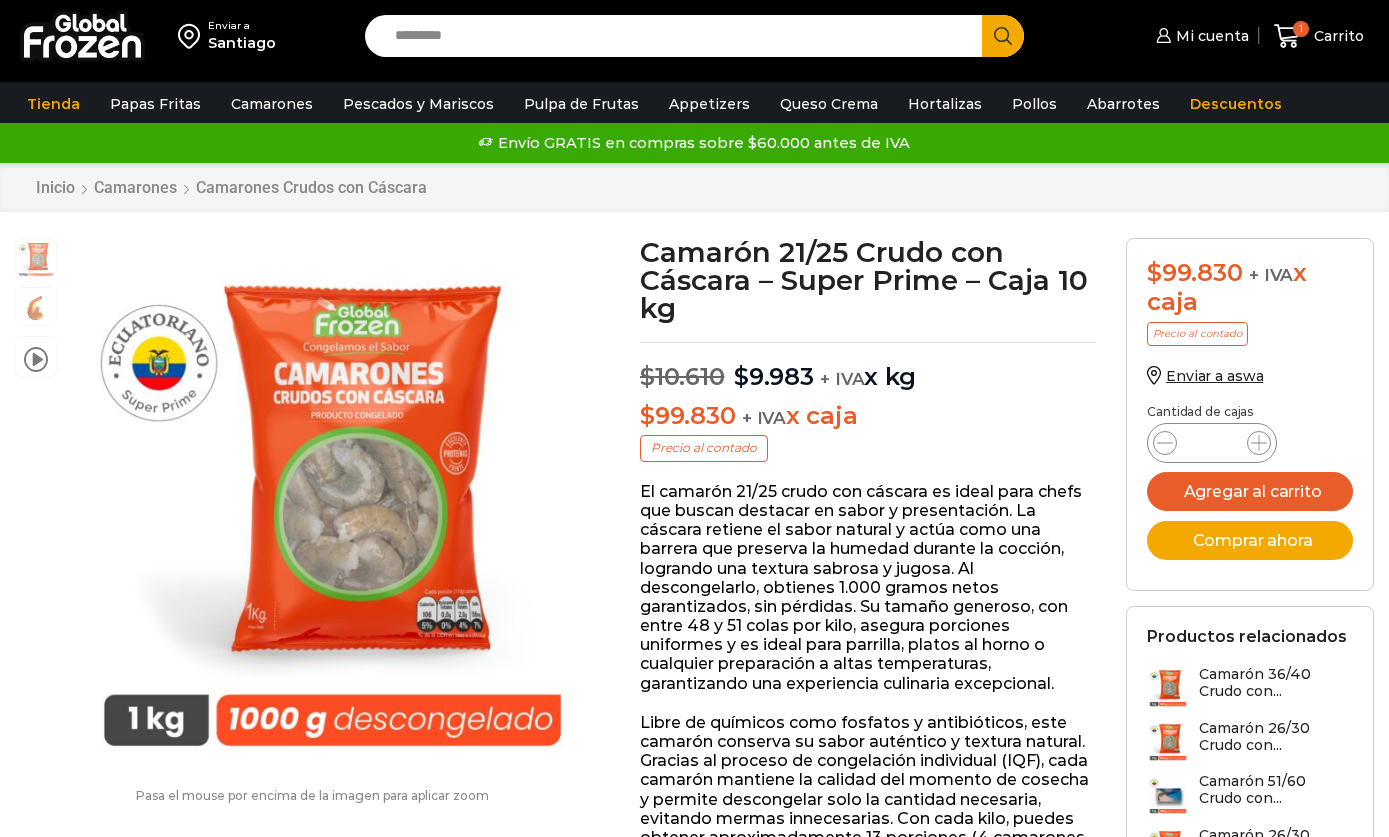 scroll, scrollTop: 16, scrollLeft: 0, axis: vertical 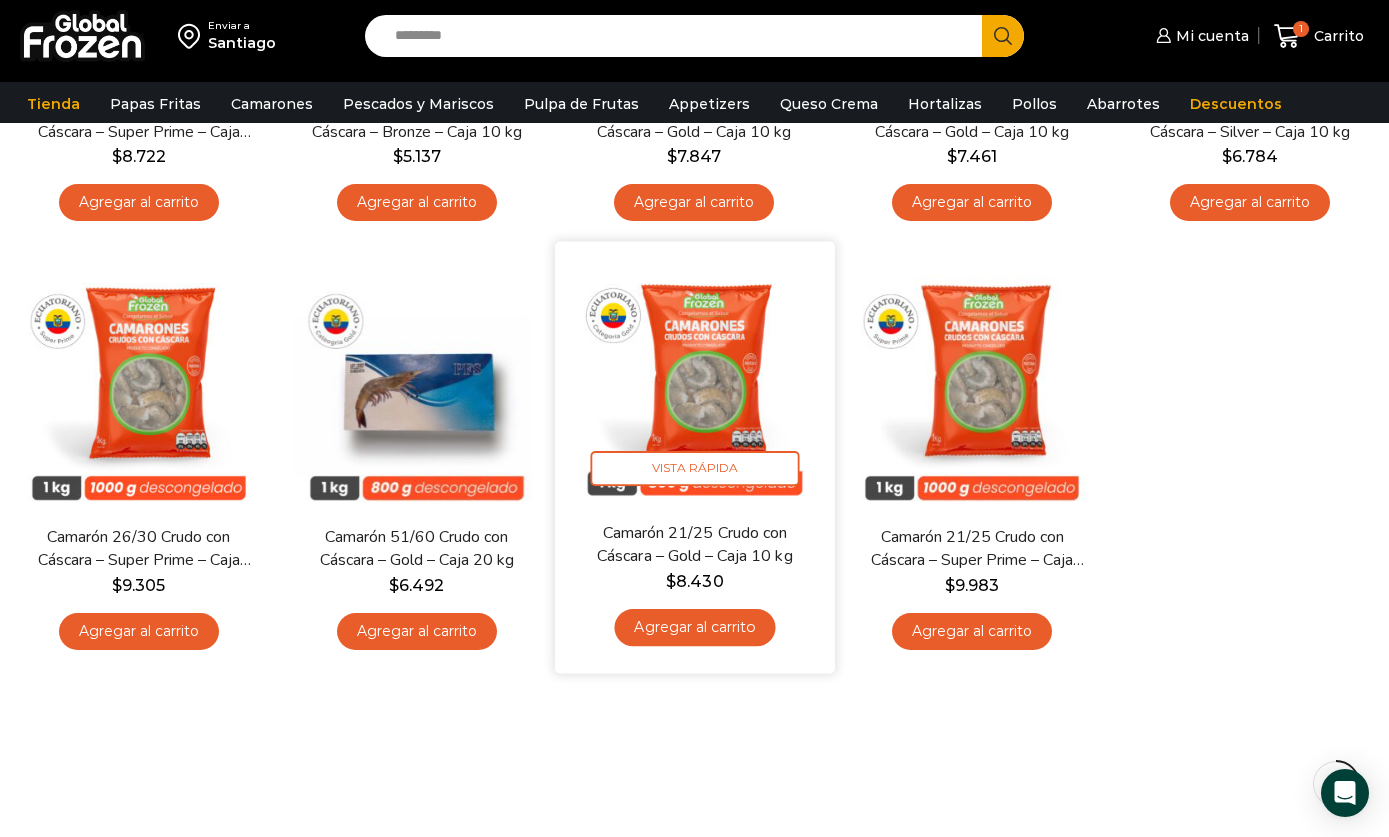 click at bounding box center (695, 382) 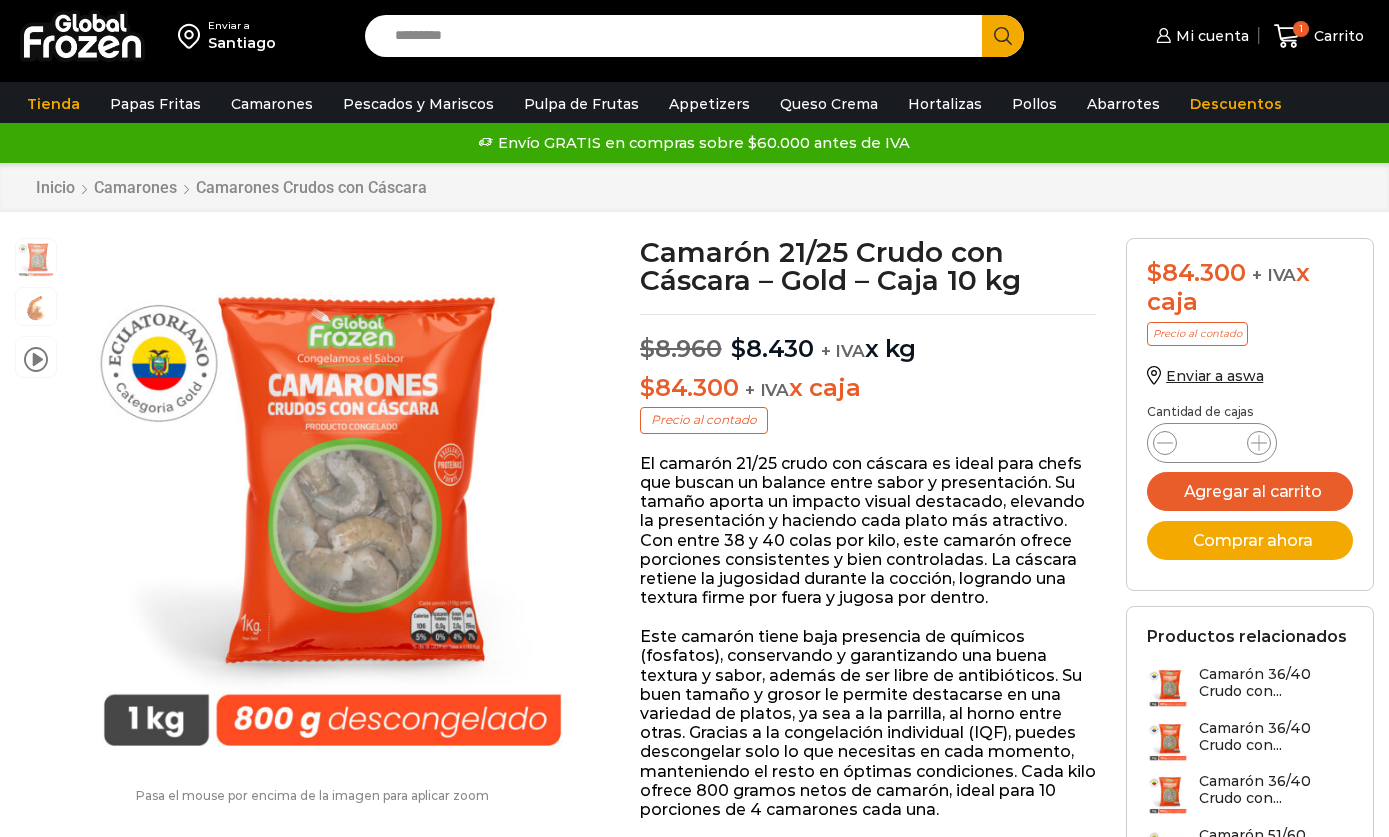 scroll, scrollTop: 0, scrollLeft: 0, axis: both 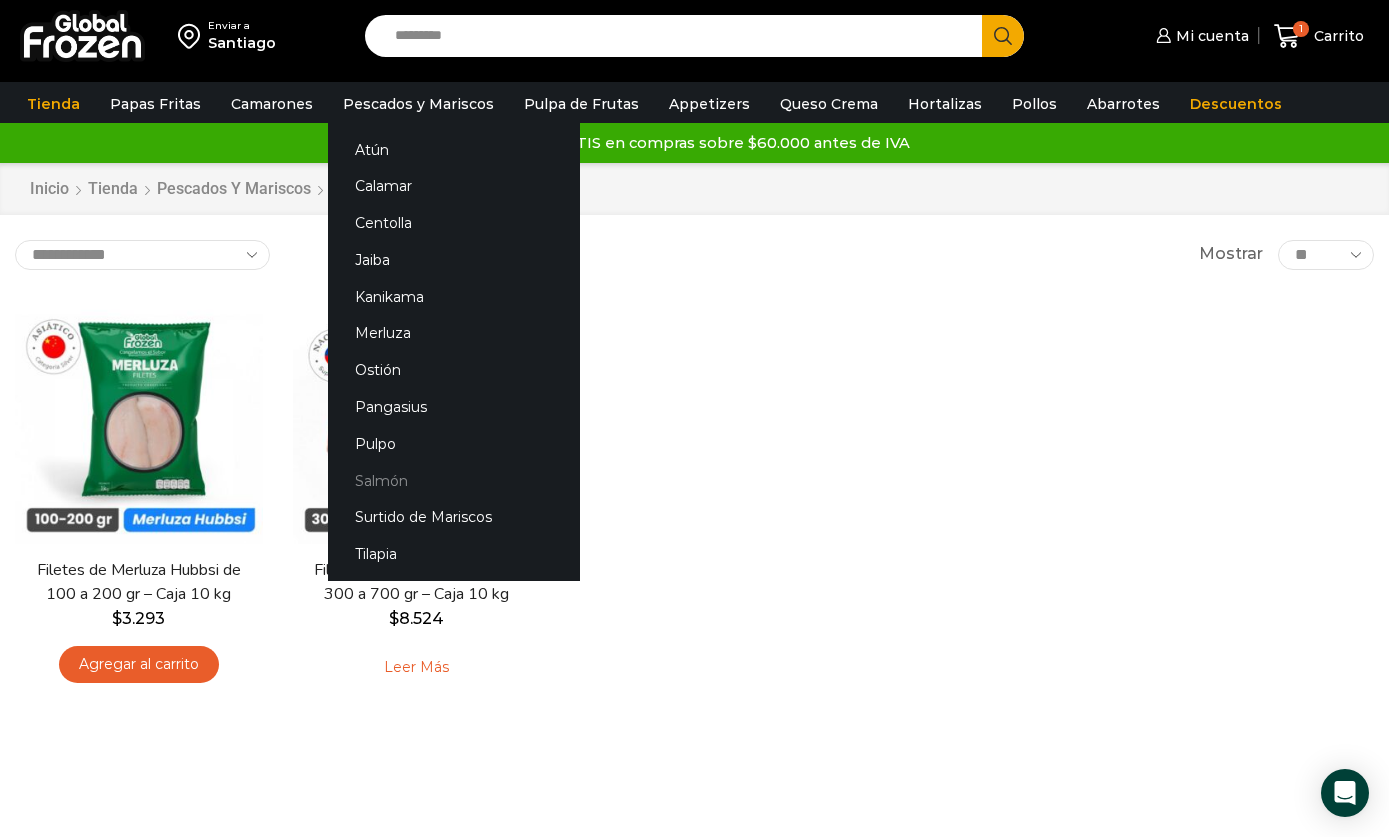 click on "Salmón" at bounding box center [454, 480] 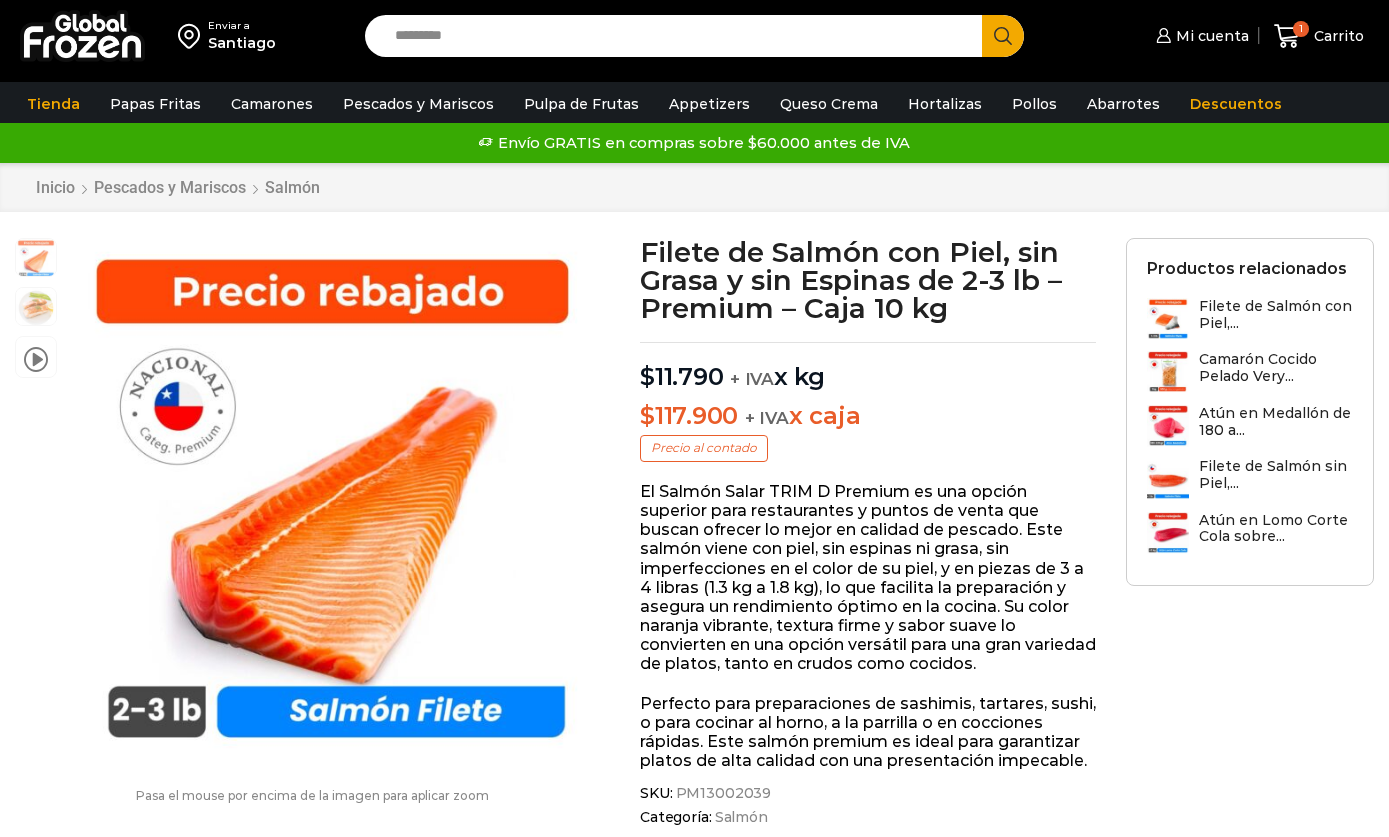 scroll, scrollTop: 0, scrollLeft: 0, axis: both 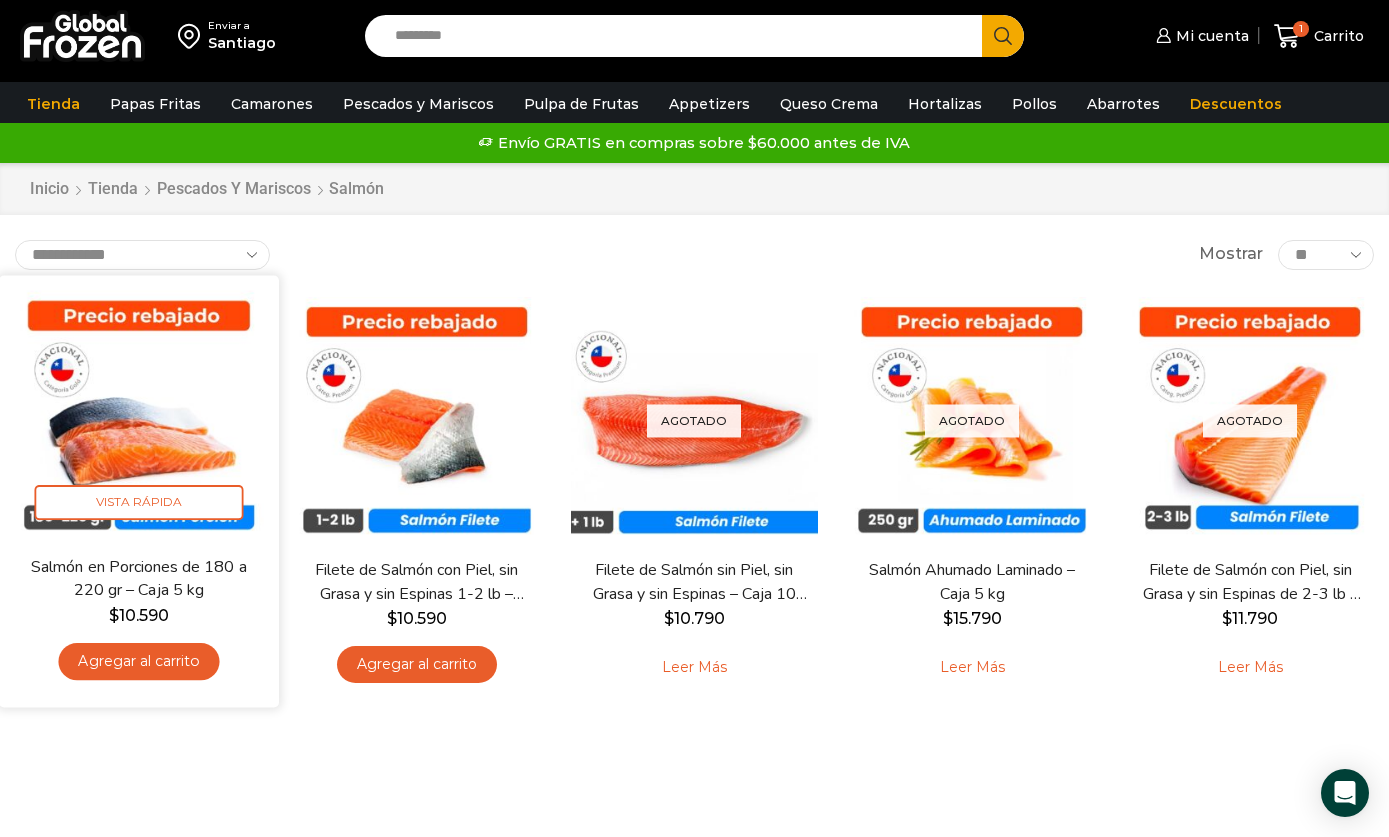 click at bounding box center (139, 415) 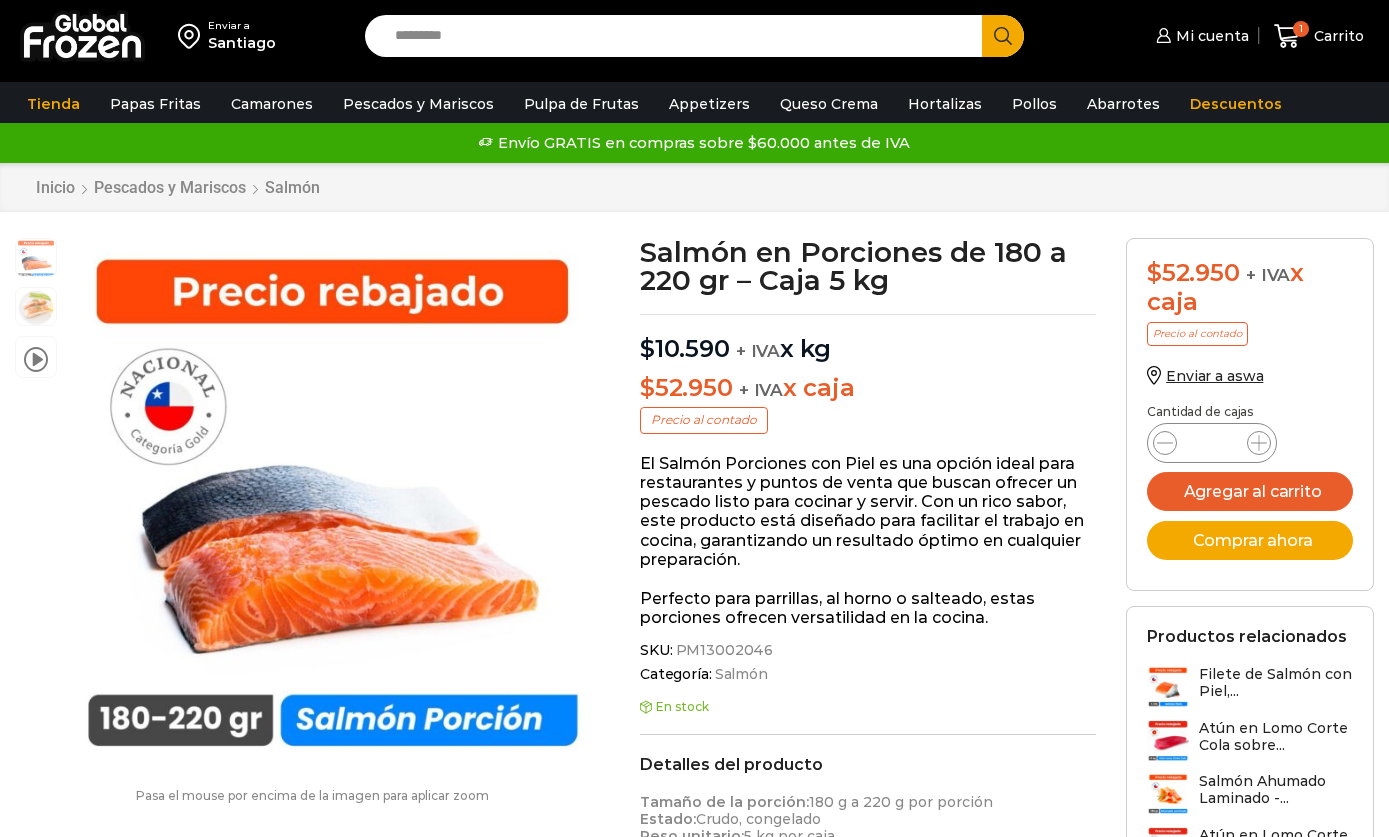 scroll, scrollTop: 0, scrollLeft: 0, axis: both 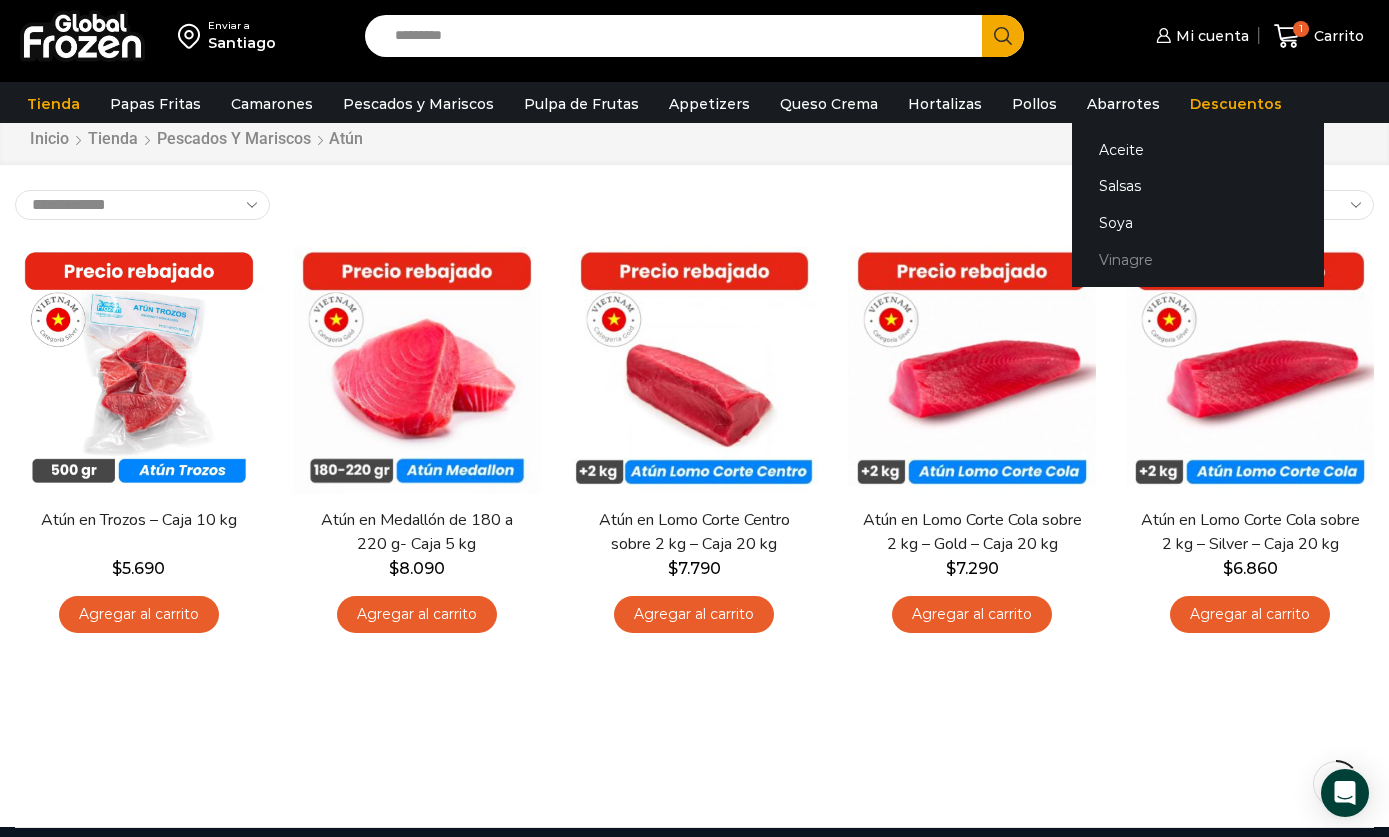 click on "Vinagre" at bounding box center [1198, 260] 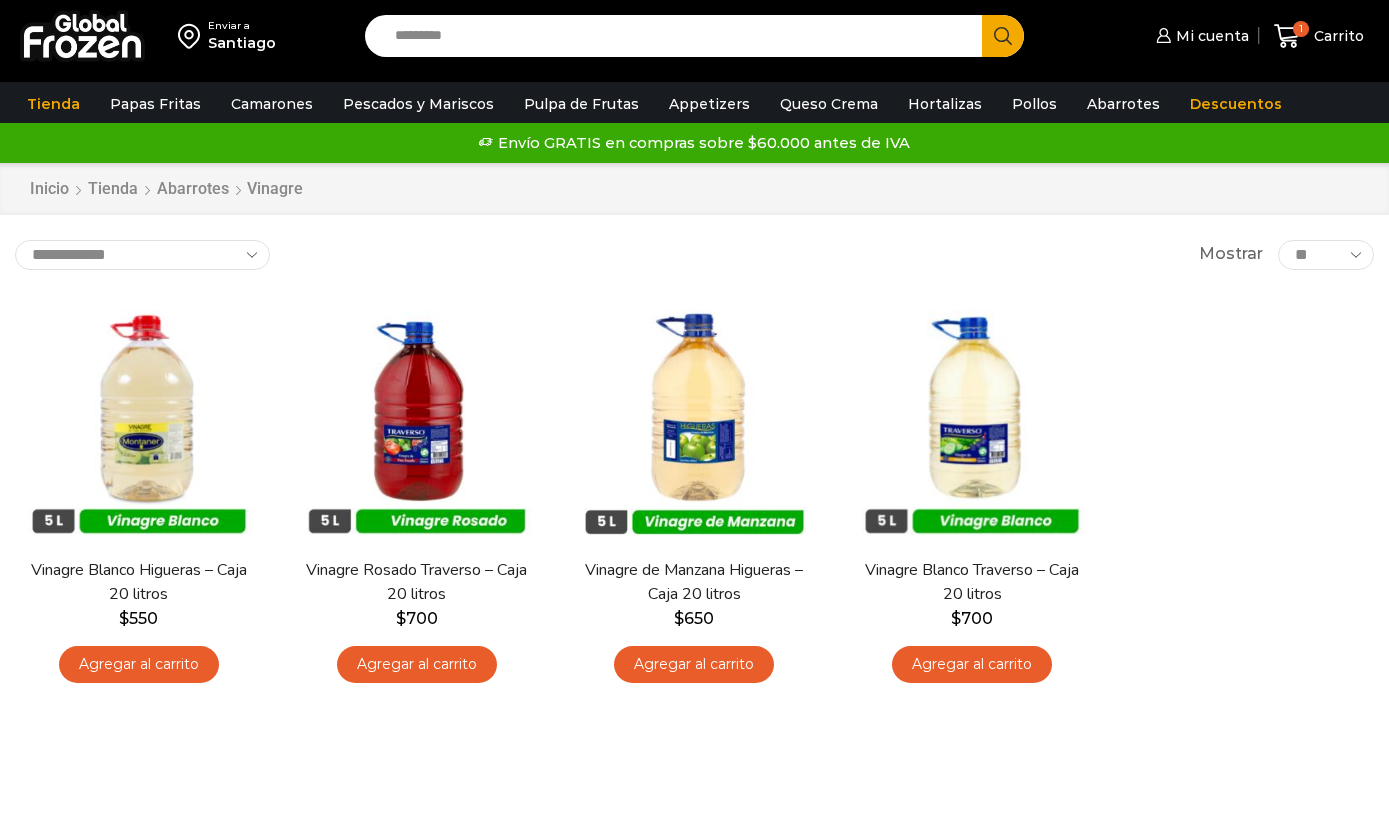 scroll, scrollTop: 0, scrollLeft: 0, axis: both 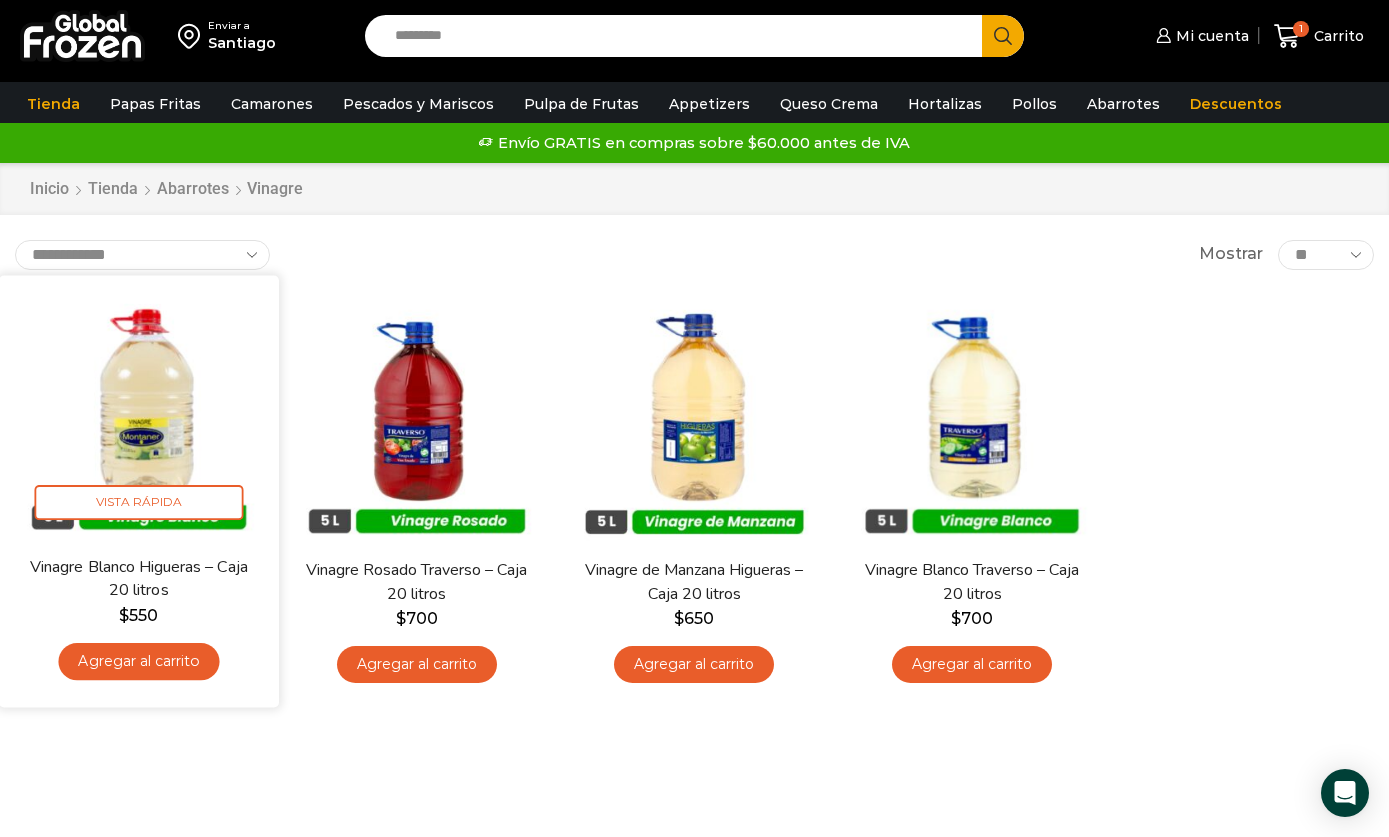 click at bounding box center (139, 415) 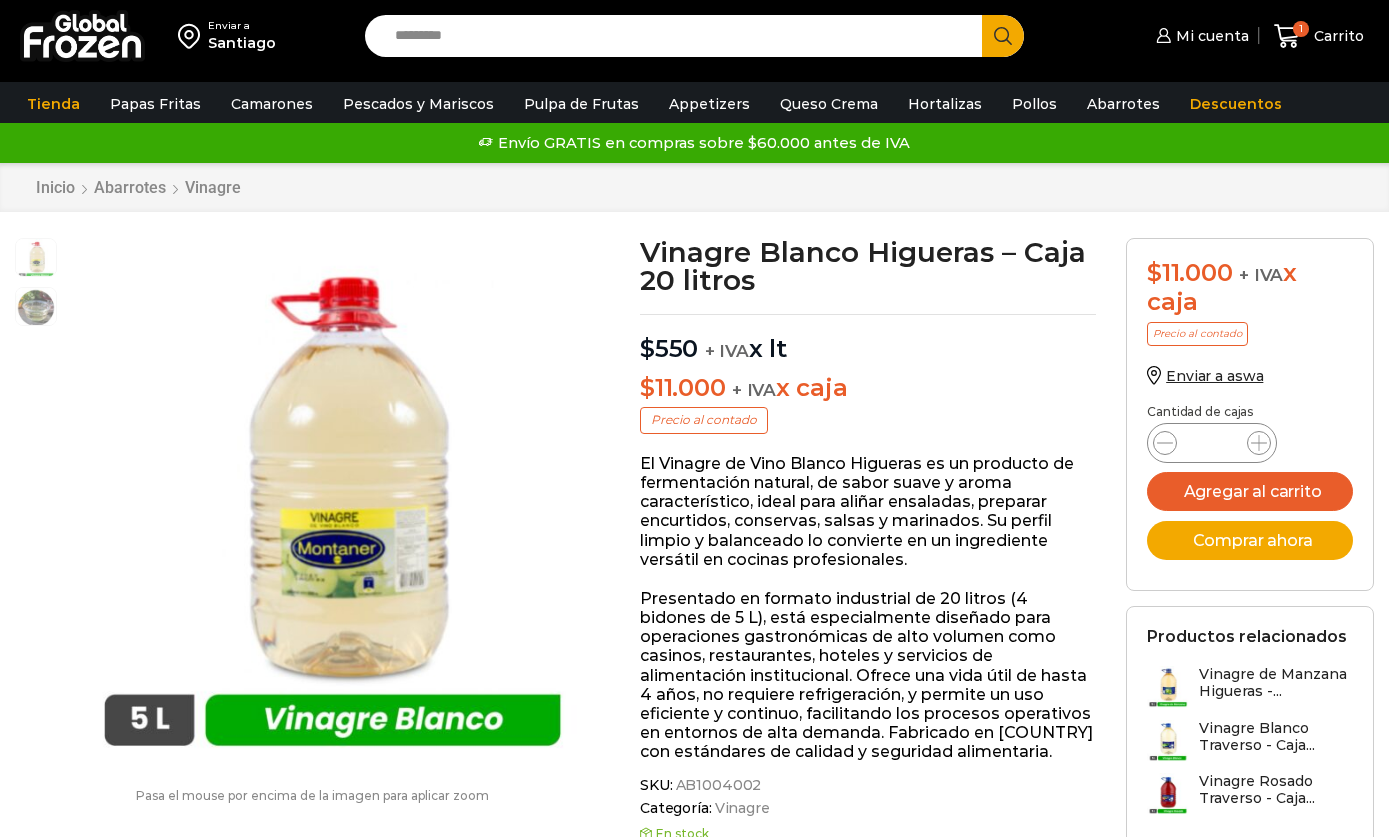 scroll, scrollTop: 0, scrollLeft: 0, axis: both 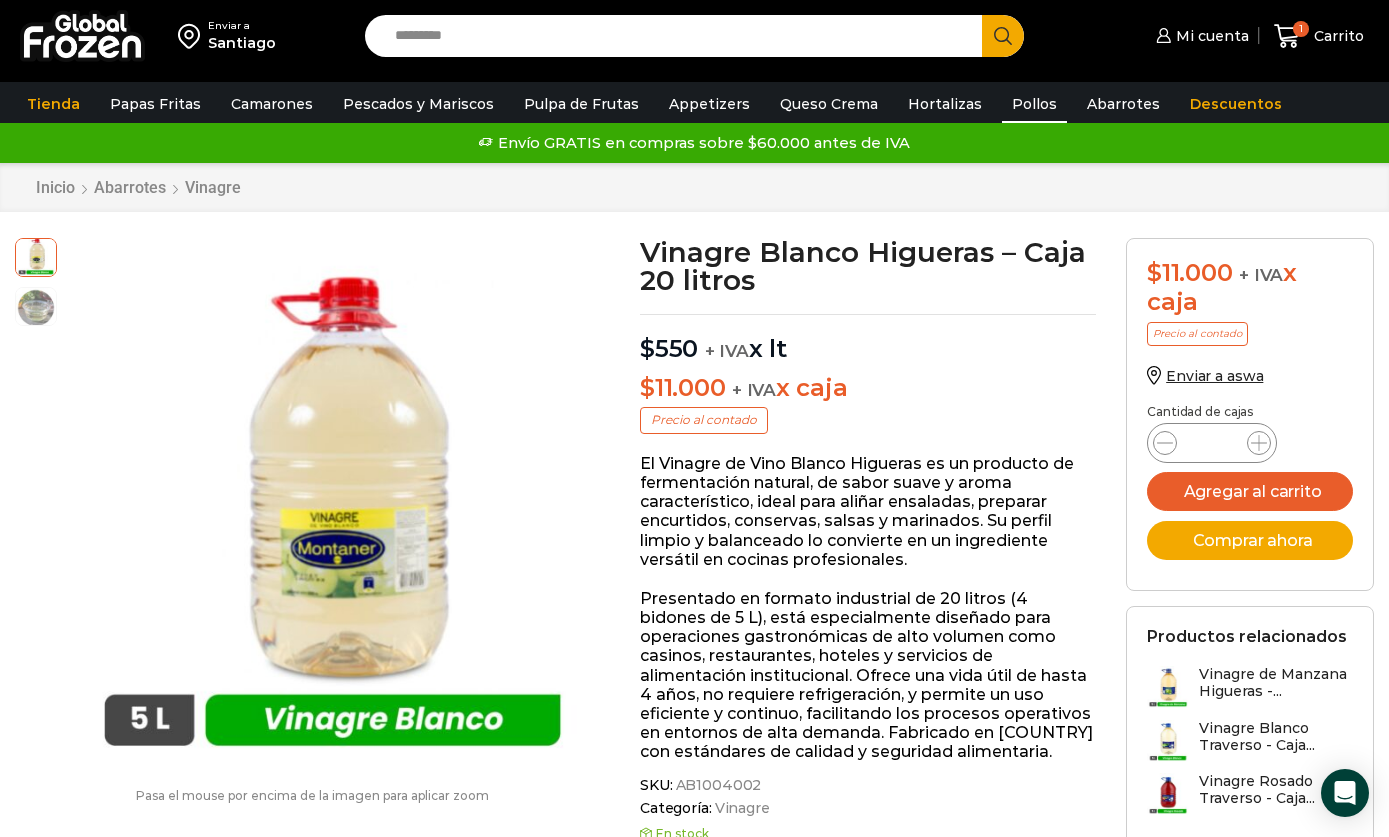 click on "Pollos" at bounding box center (1034, 104) 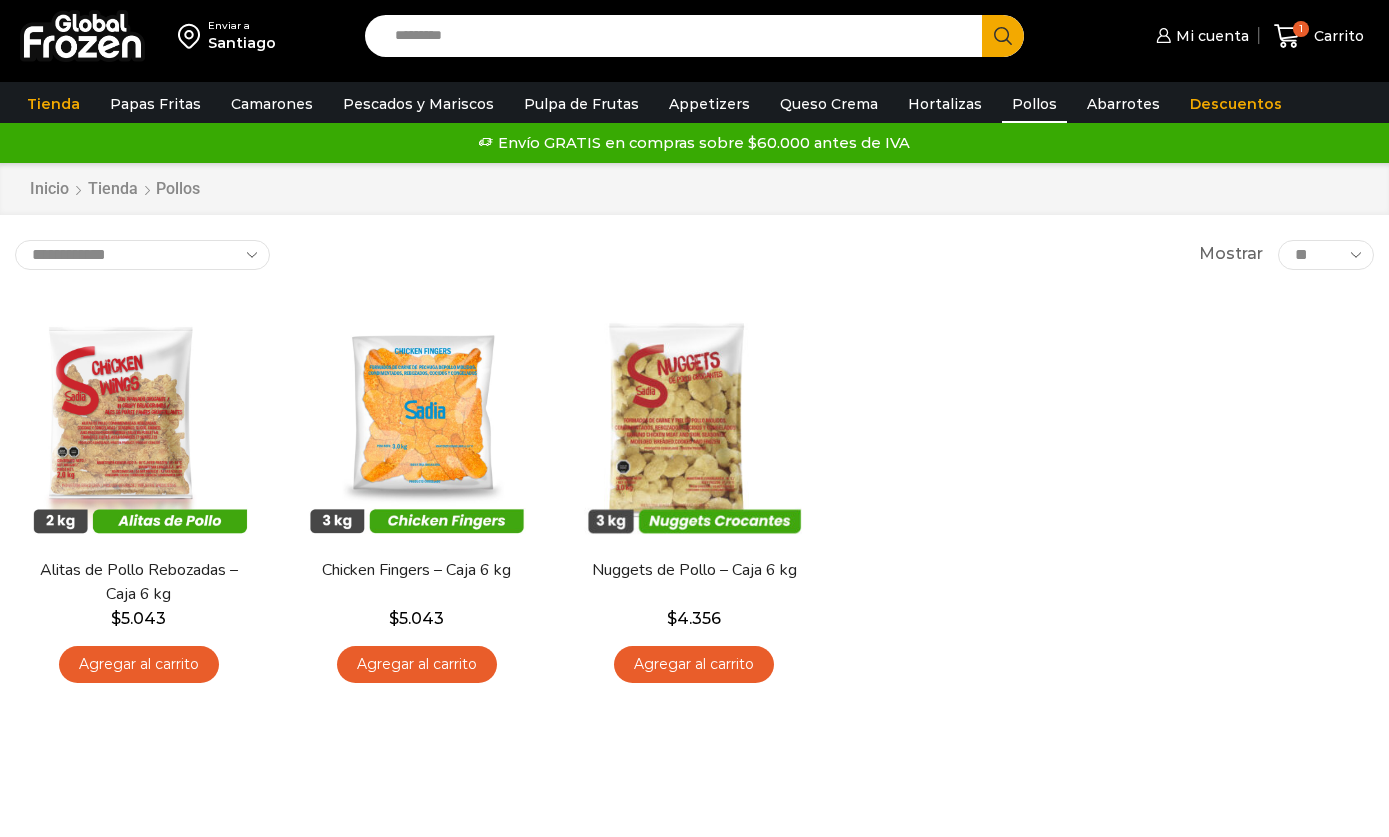 scroll, scrollTop: 0, scrollLeft: 0, axis: both 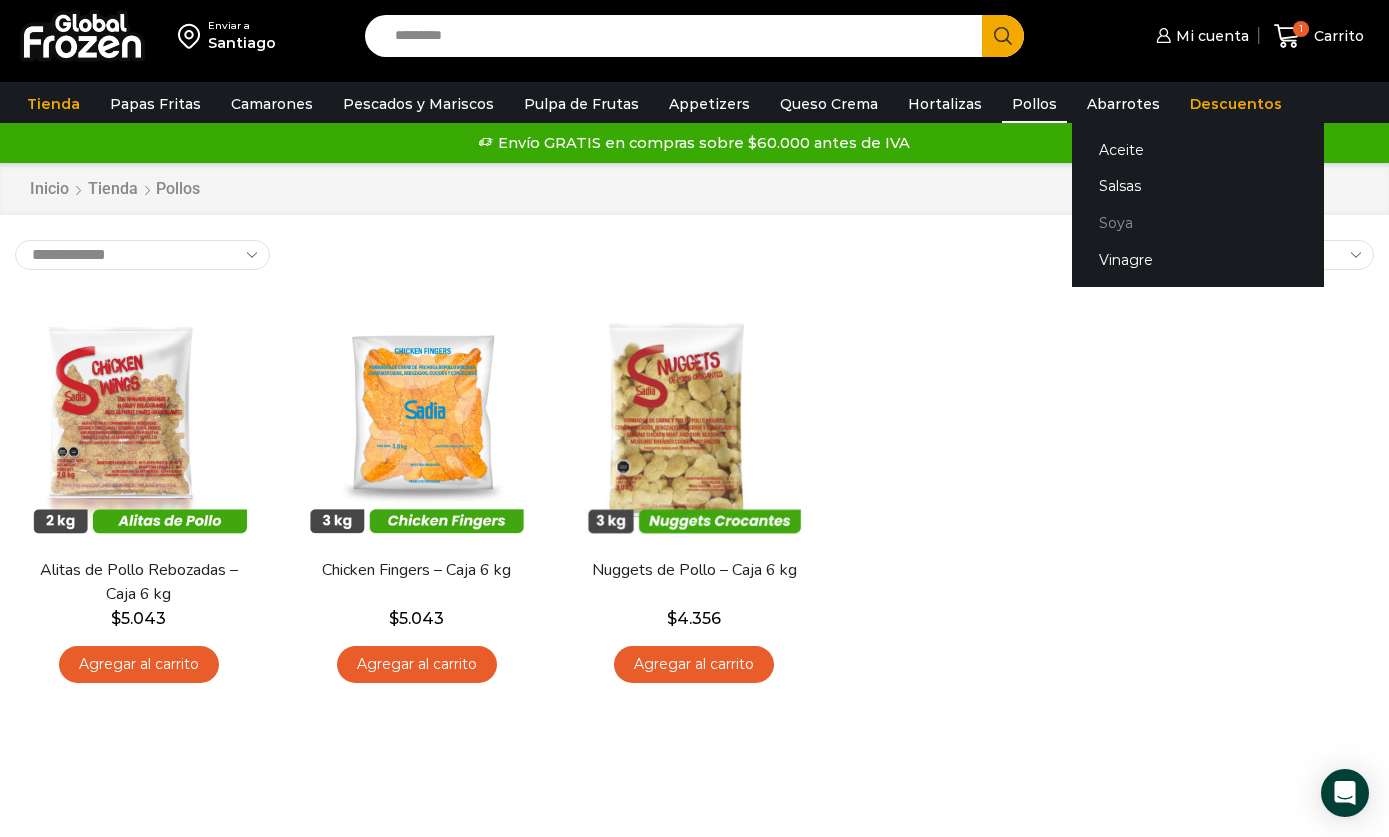click on "Soya" at bounding box center (1198, 223) 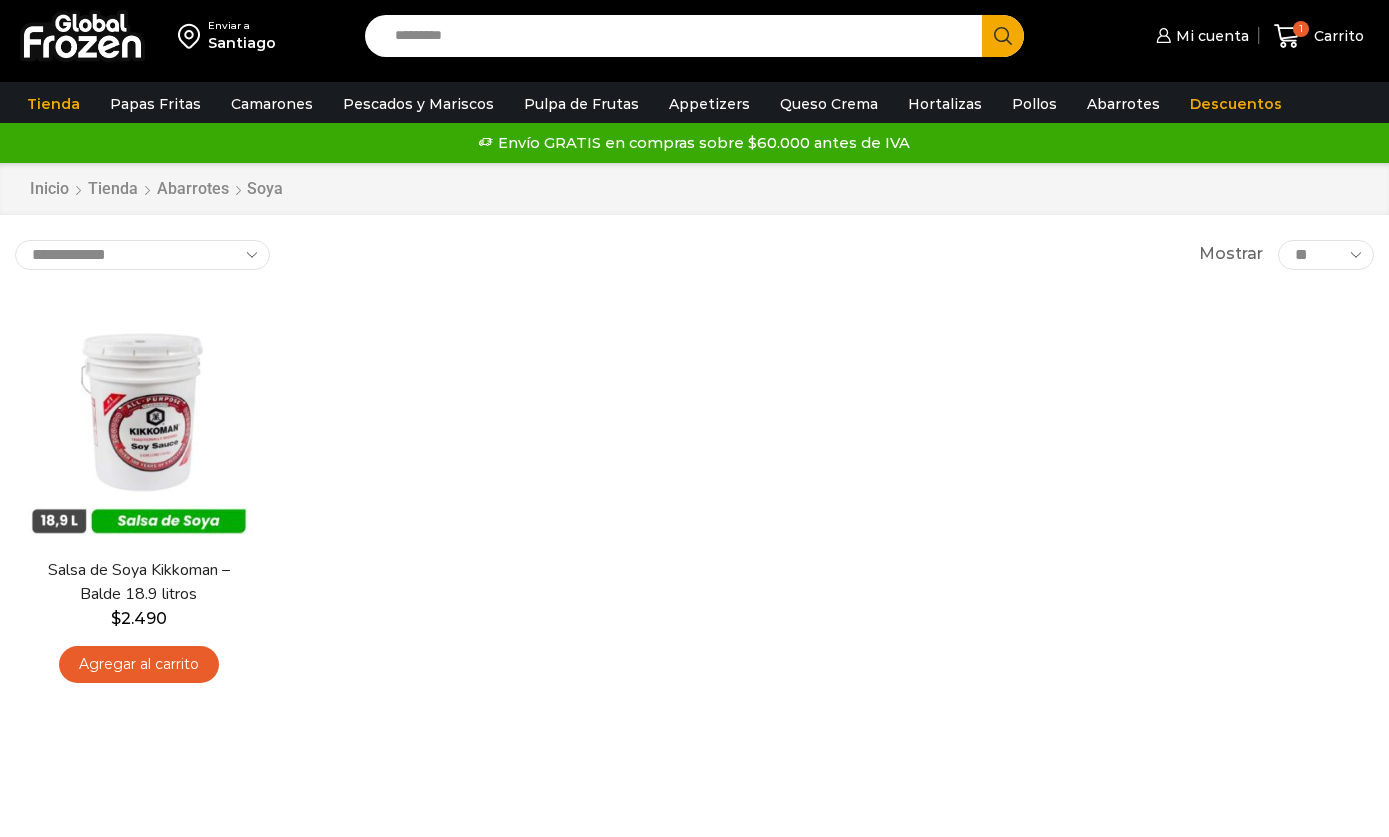 scroll, scrollTop: 0, scrollLeft: 0, axis: both 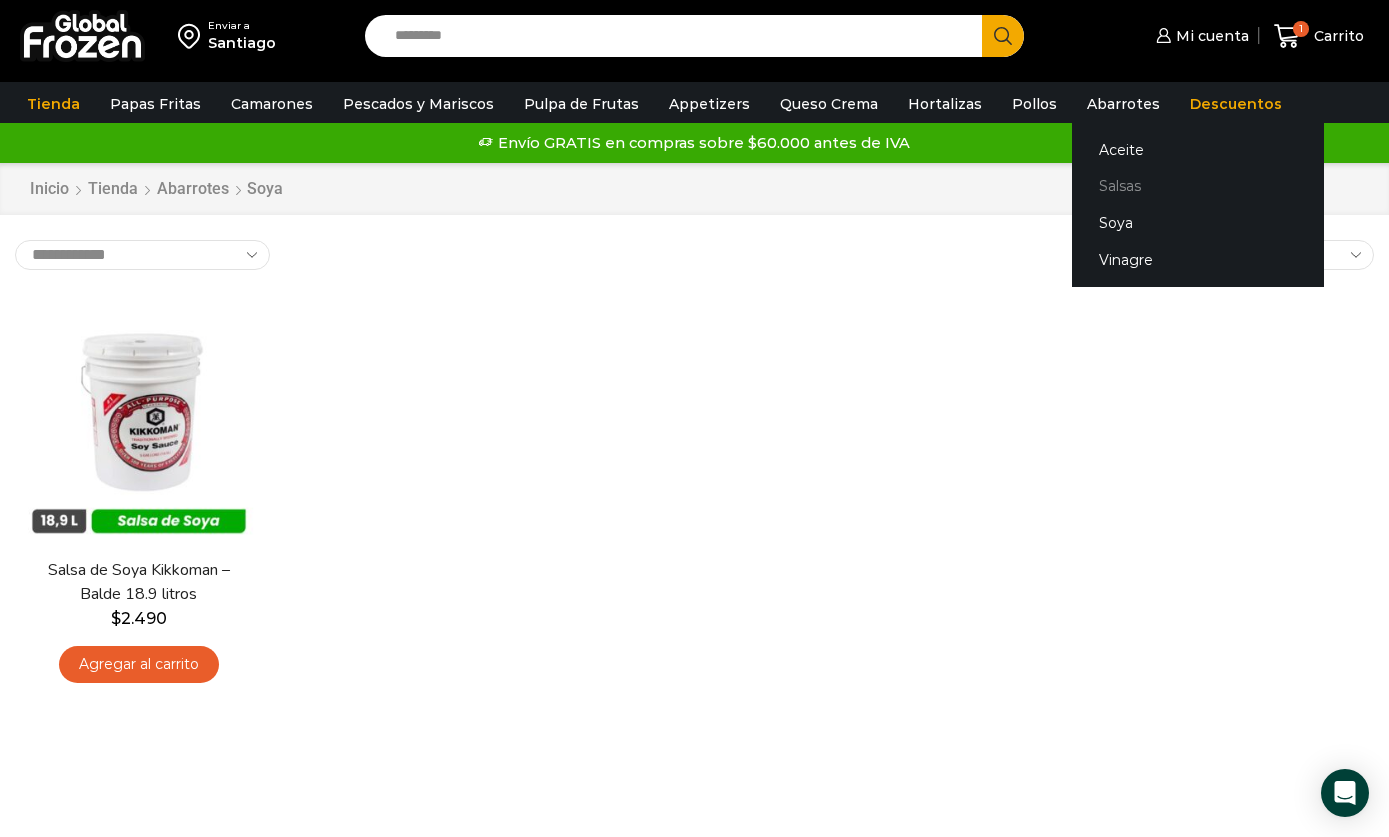 click on "Salsas" at bounding box center (1198, 186) 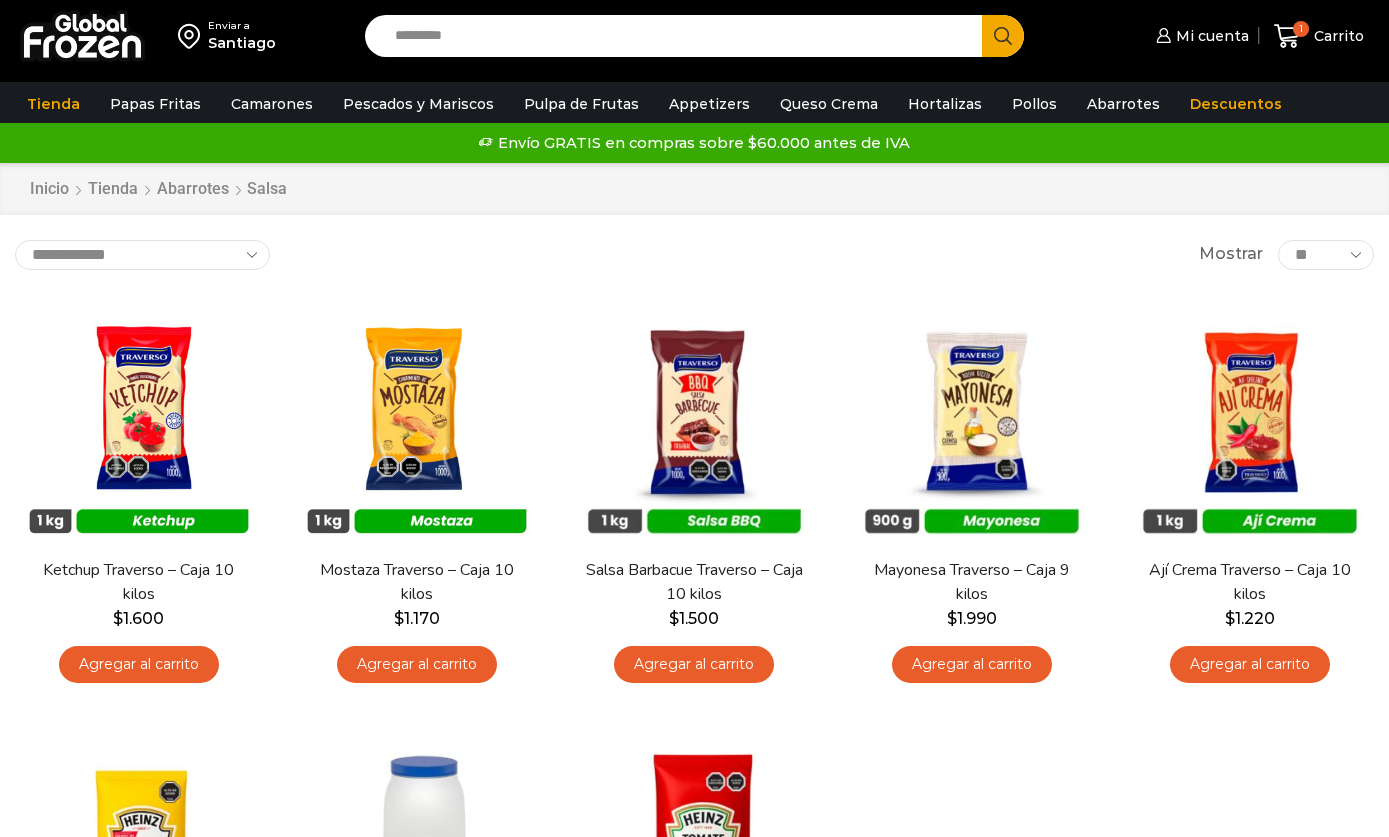 scroll, scrollTop: 0, scrollLeft: 0, axis: both 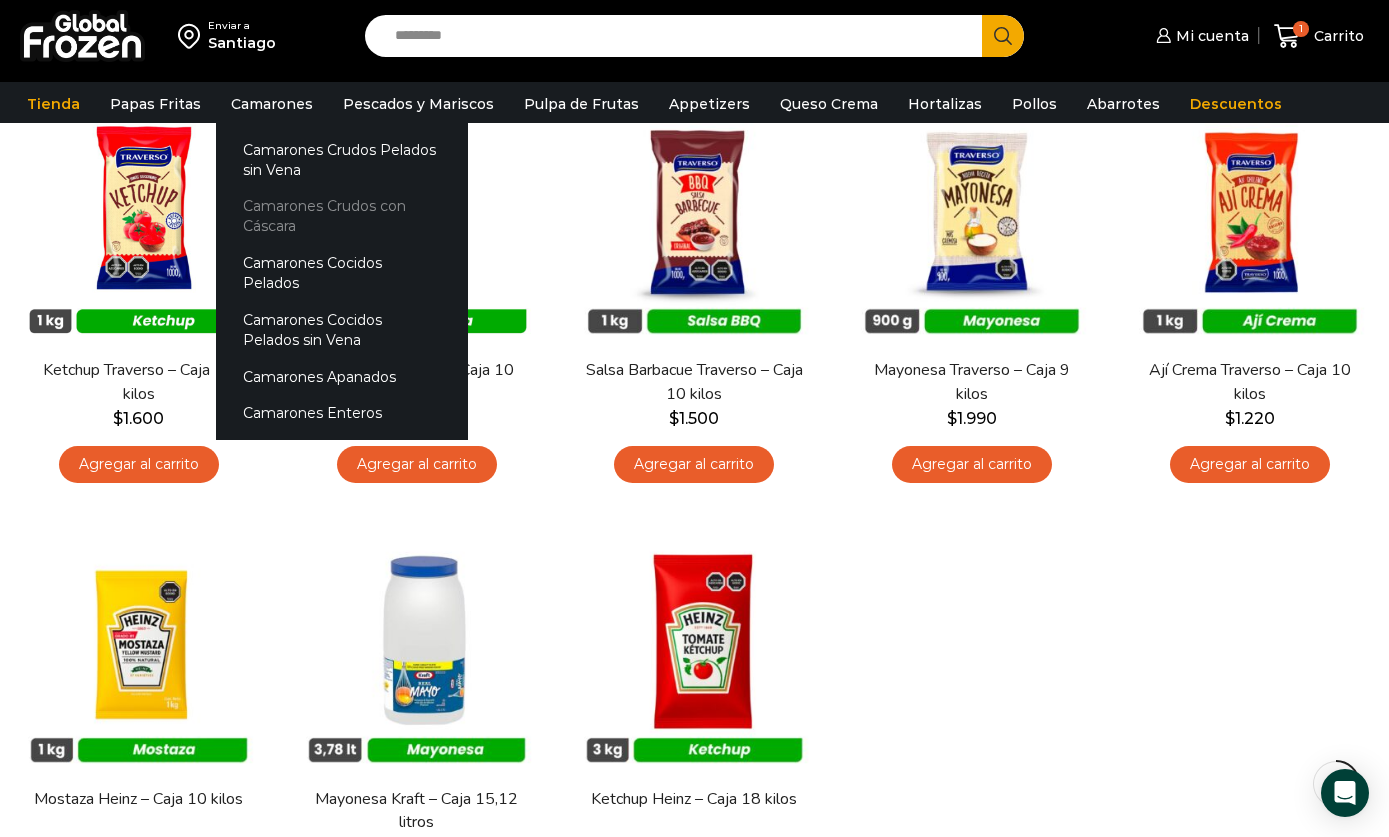click on "Camarones Crudos con Cáscara" at bounding box center (342, 216) 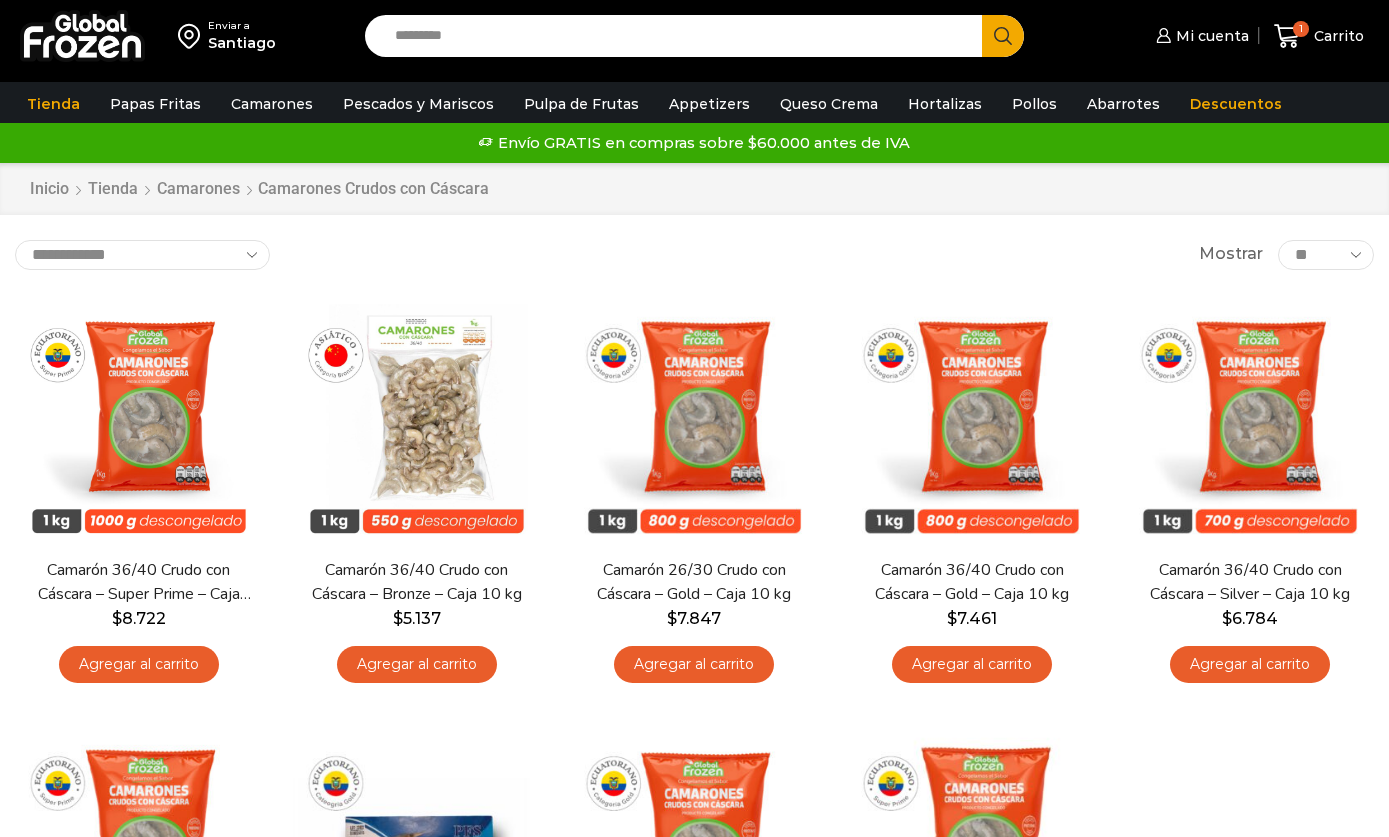 scroll, scrollTop: 0, scrollLeft: 0, axis: both 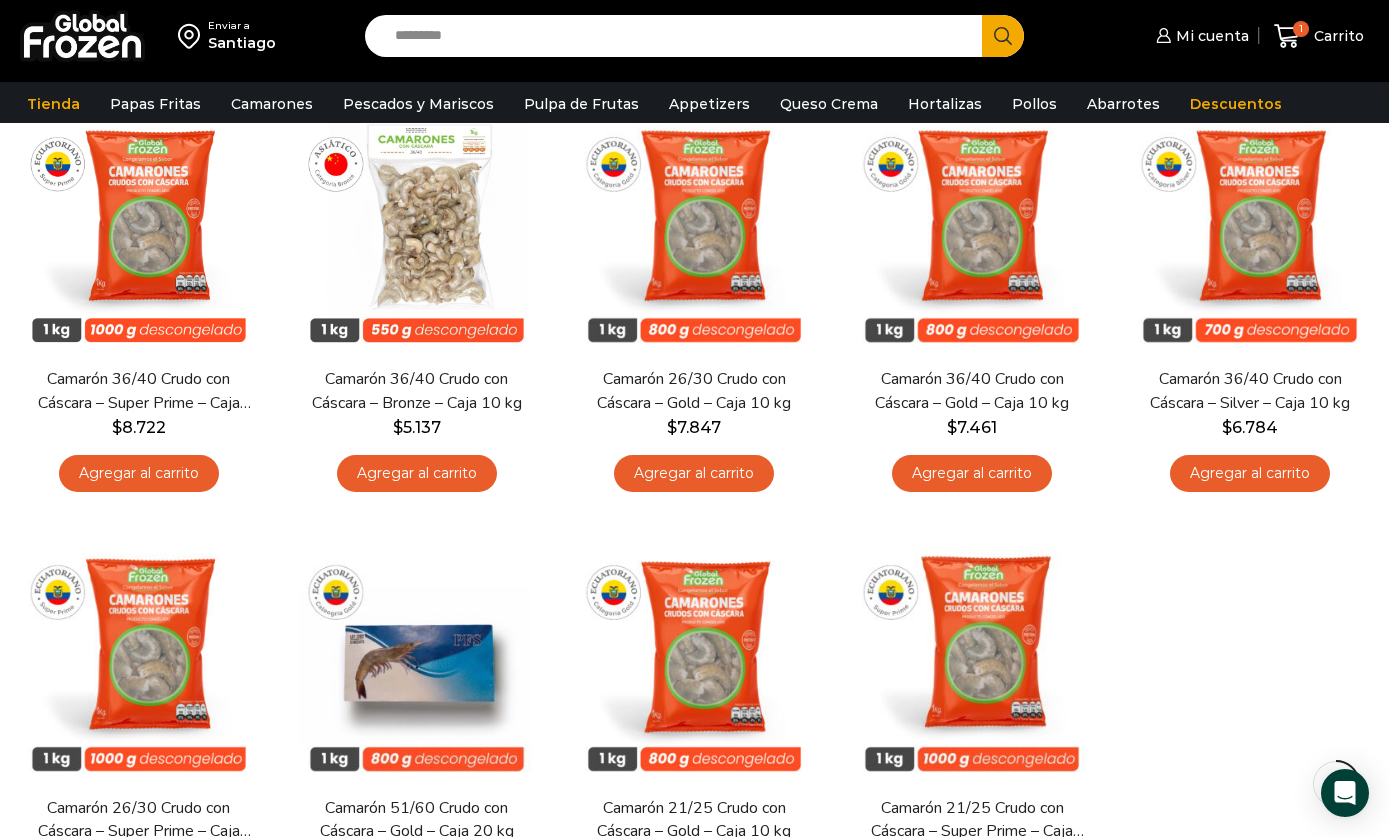 click on "En stock
Vista Rápida
Camarón 36/40 Crudo con Cáscara – Super Prime – Caja 10 kg
$[PRICE]
Agregar al carrito
En stock
Vista Rápida
Camarón 36/40 Crudo con Cáscara – Bronze – Caja 10 kg
$[PRICE]" at bounding box center (694, 519) 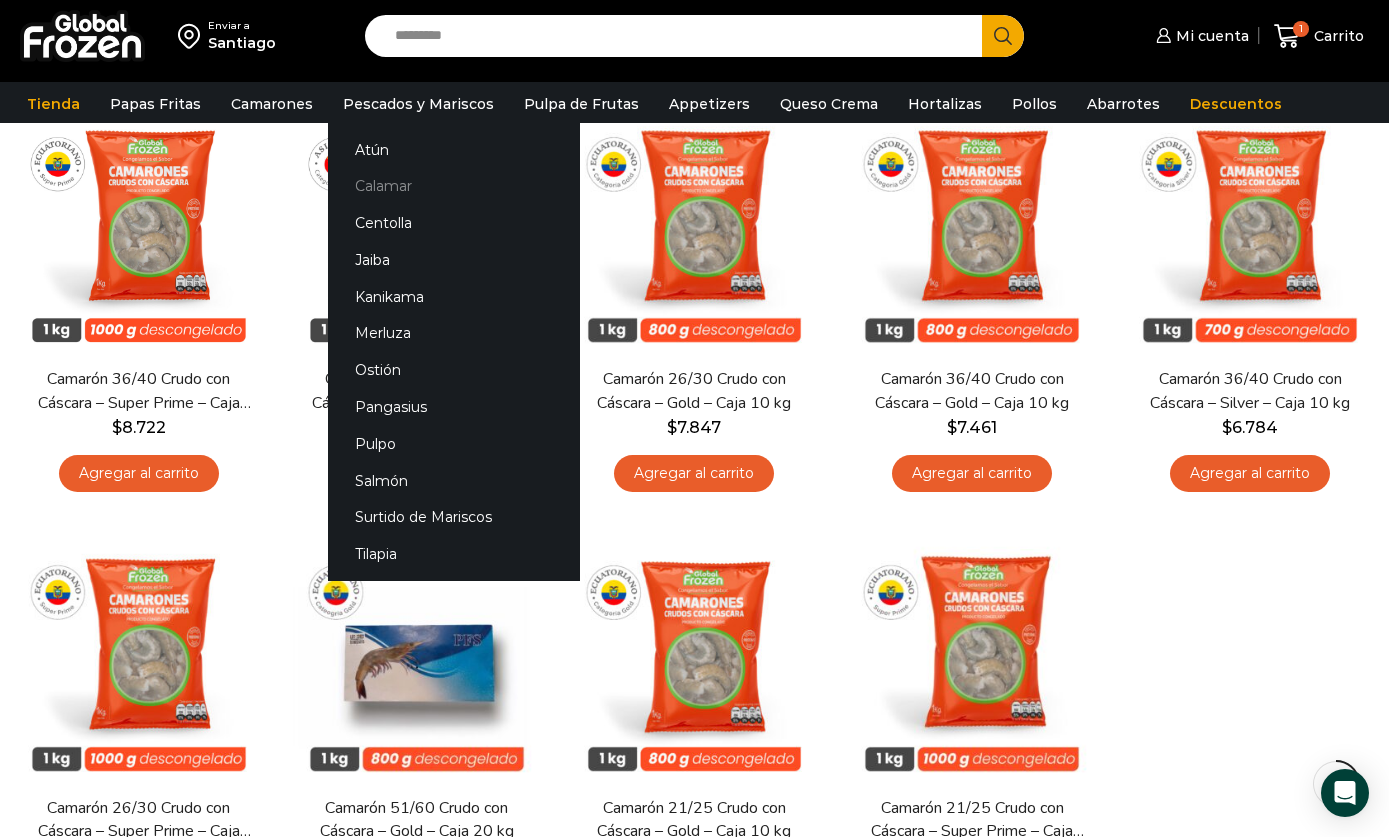 click on "Calamar" at bounding box center (454, 186) 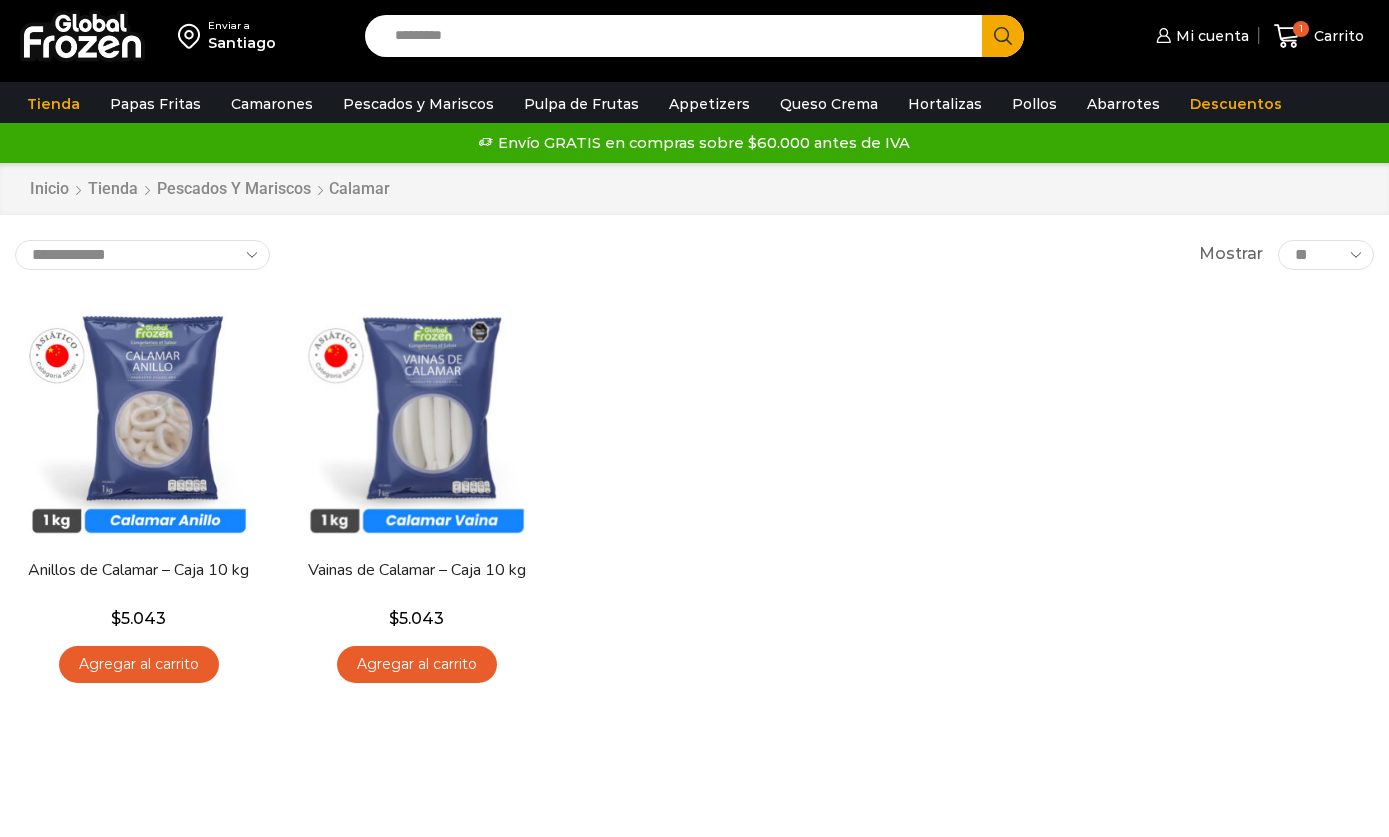 scroll, scrollTop: 0, scrollLeft: 0, axis: both 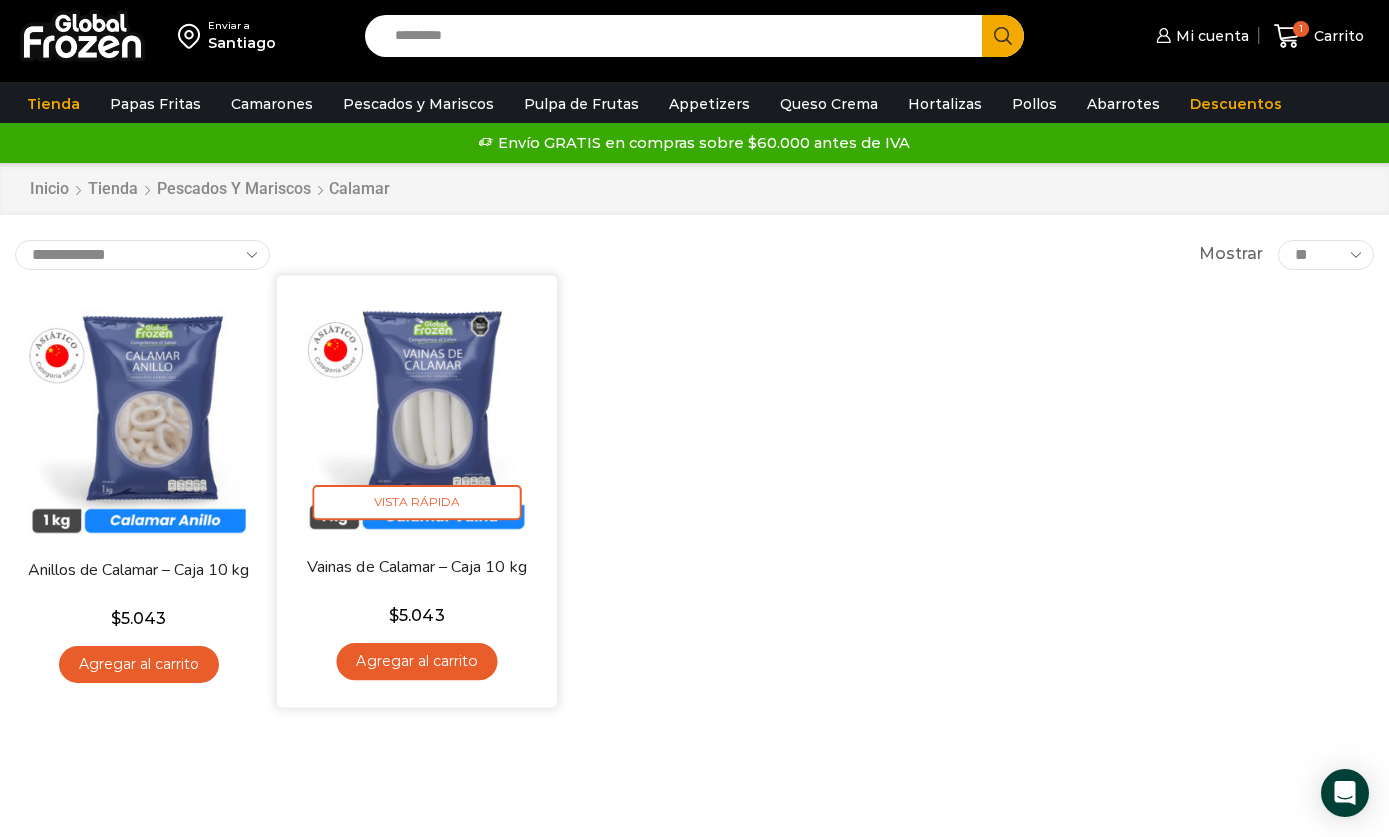 click at bounding box center [417, 415] 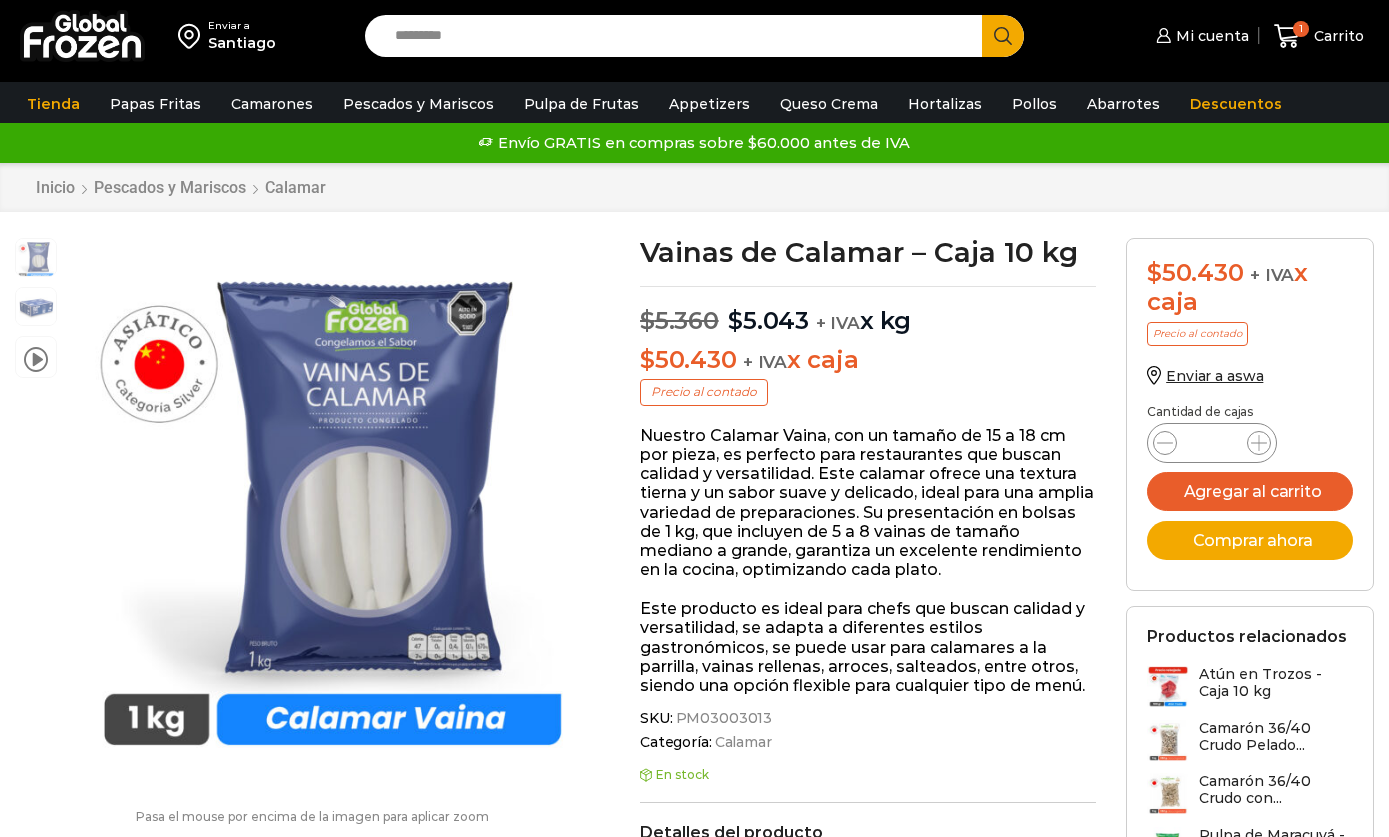 scroll, scrollTop: 0, scrollLeft: 0, axis: both 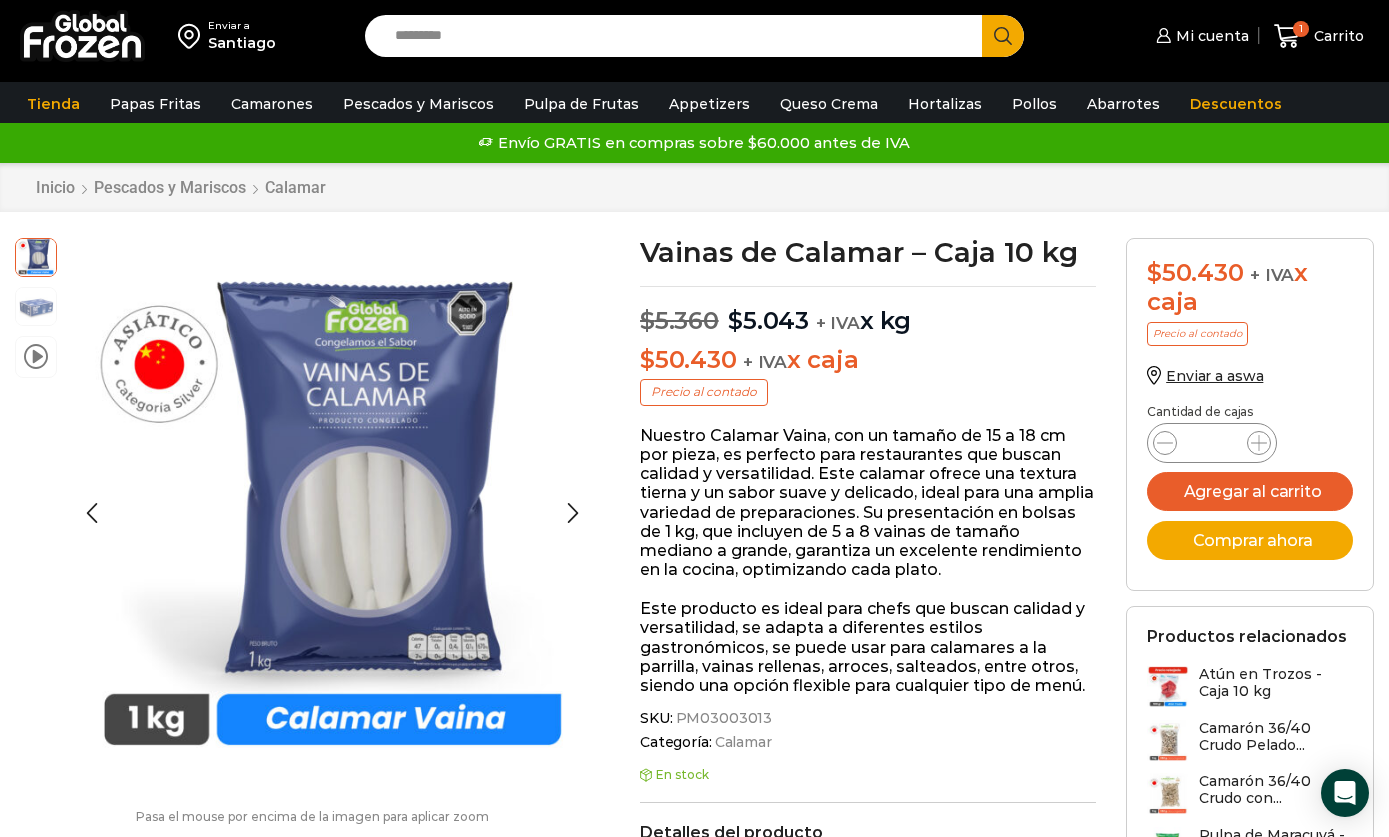 click on "video" at bounding box center [36, 357] 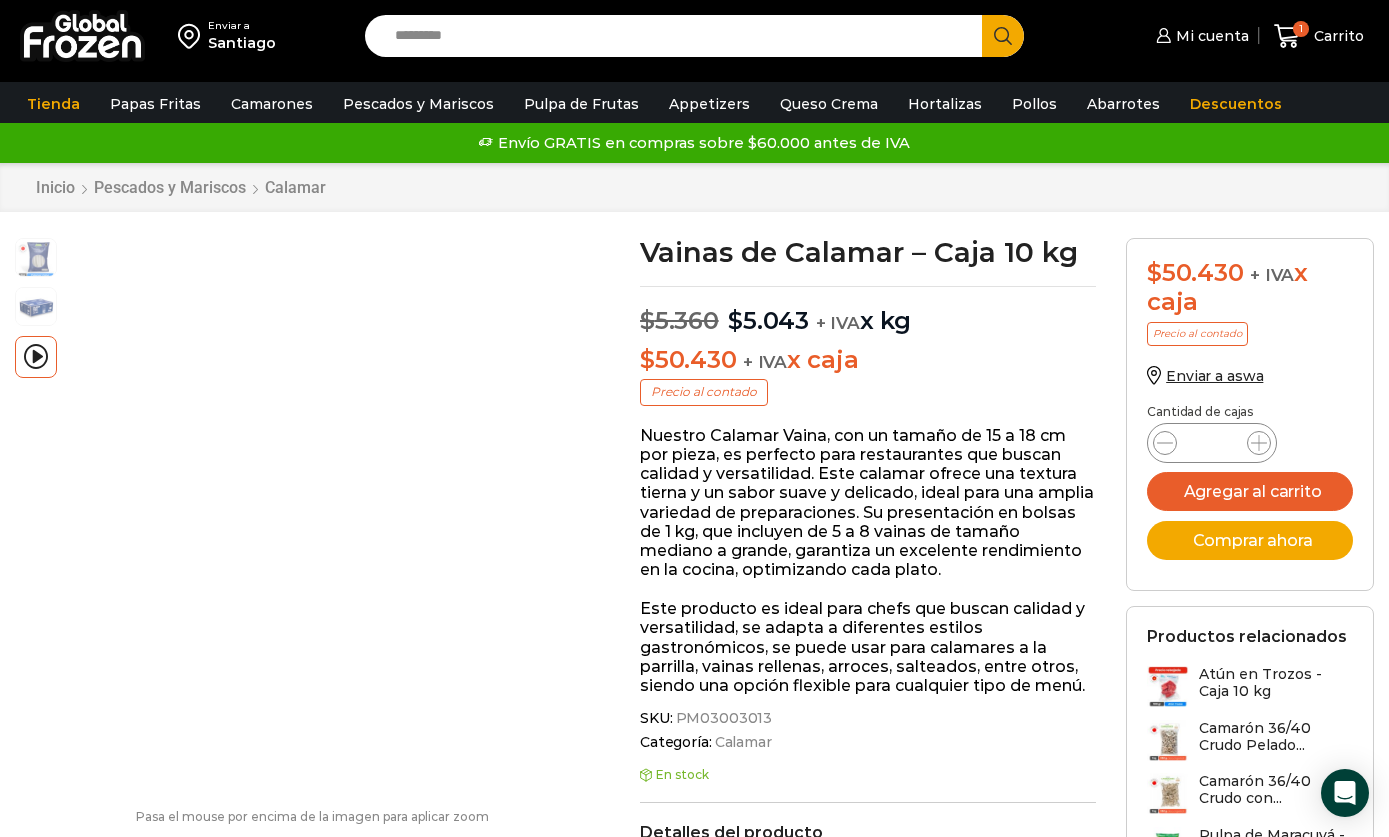click at bounding box center (317, 503) 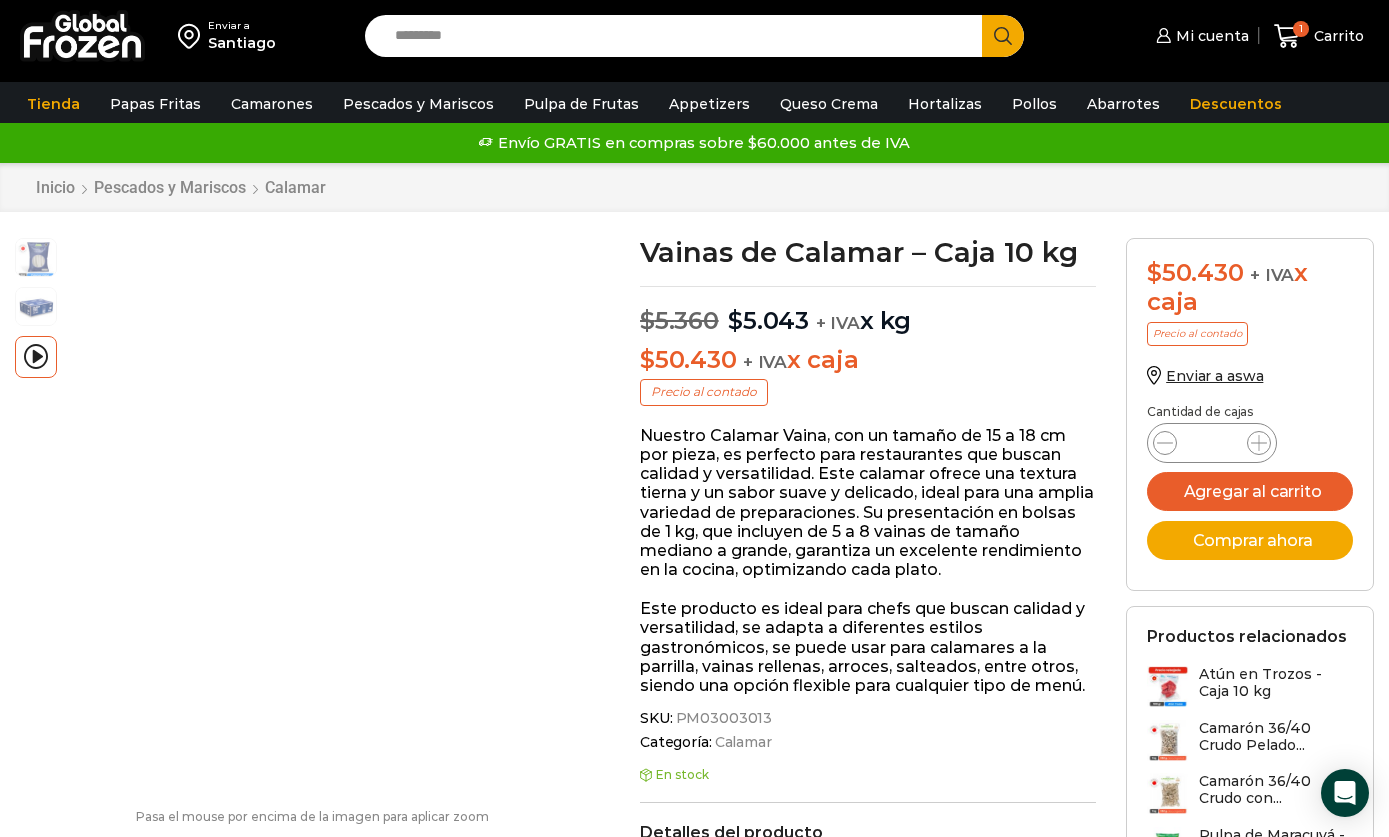 click at bounding box center (317, 503) 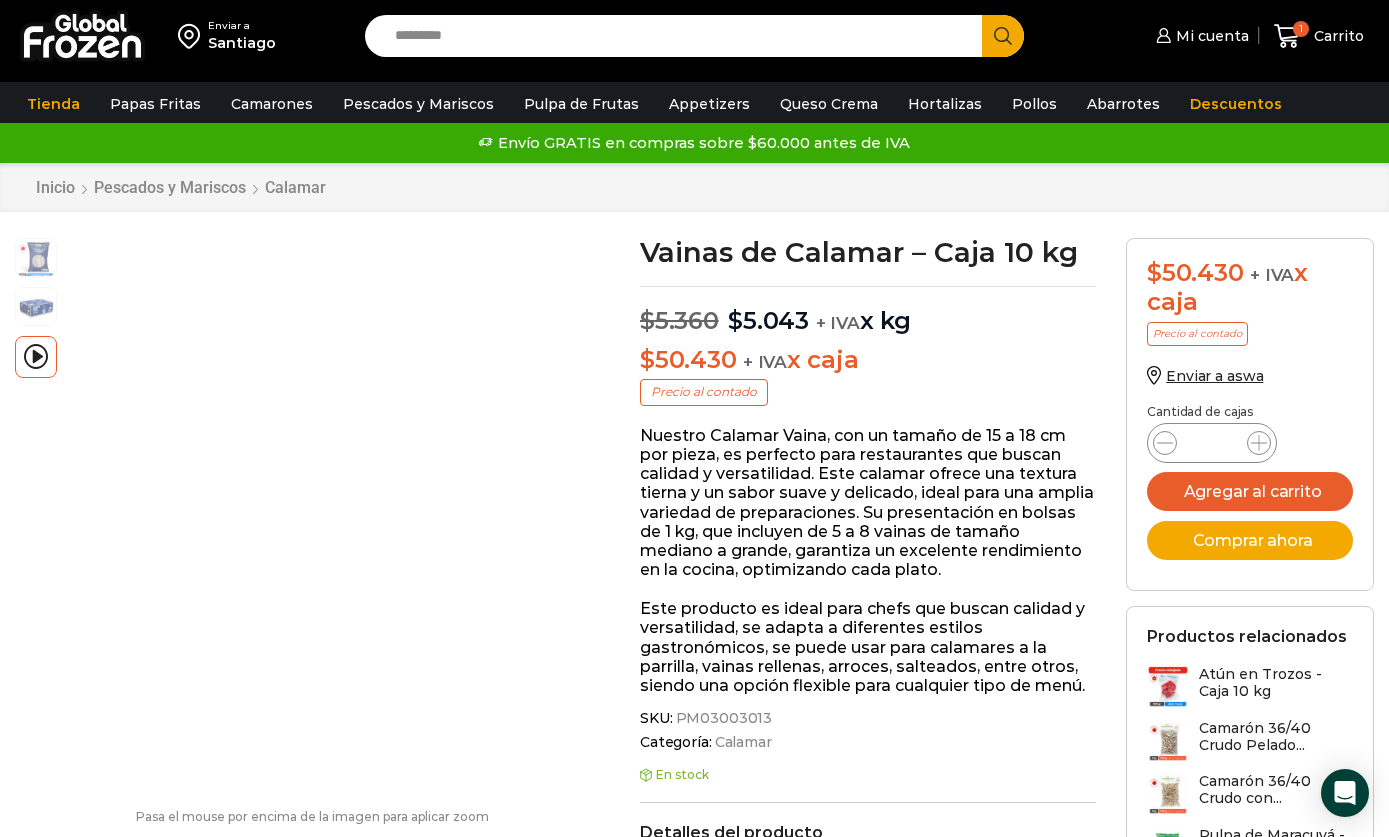click at bounding box center (317, 503) 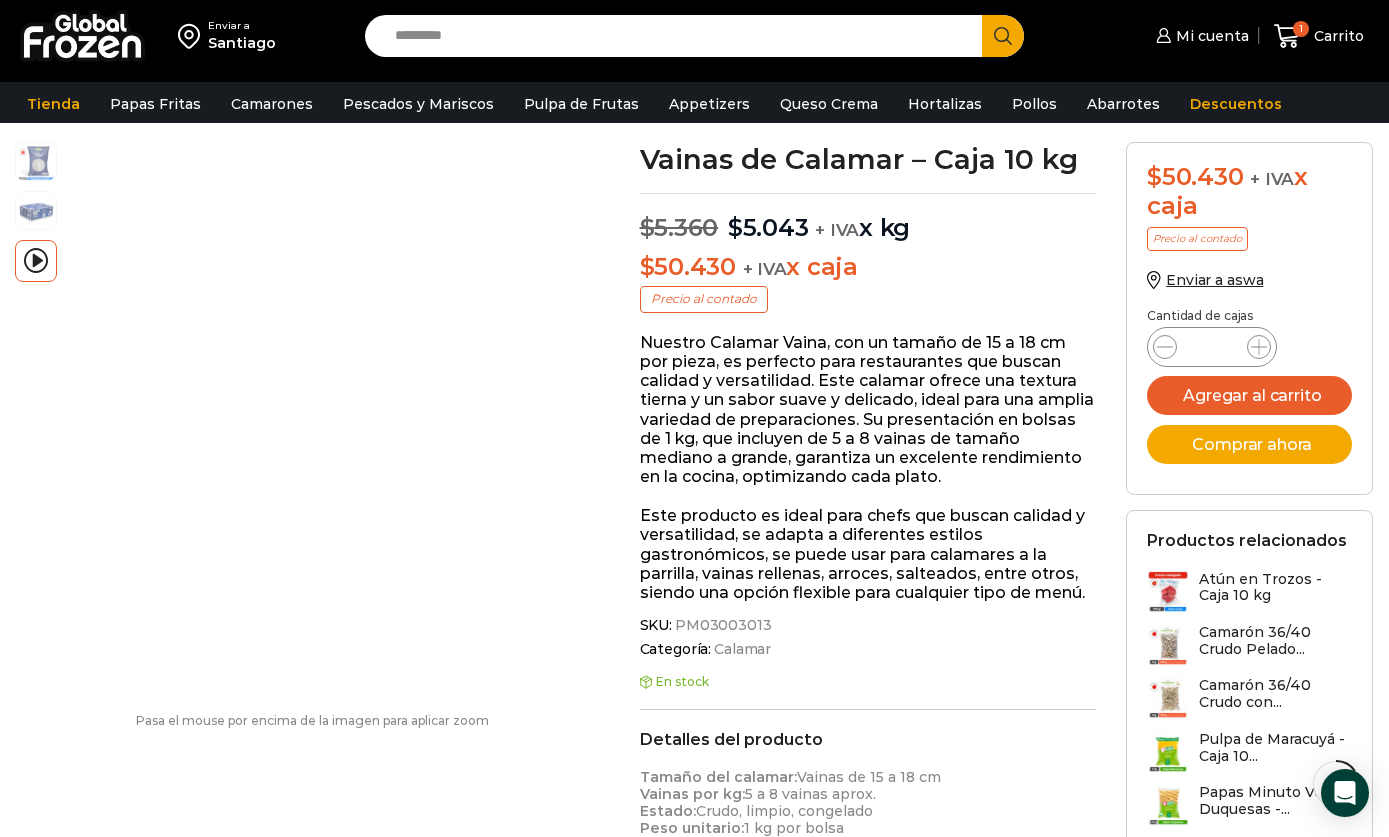 scroll, scrollTop: 0, scrollLeft: 0, axis: both 